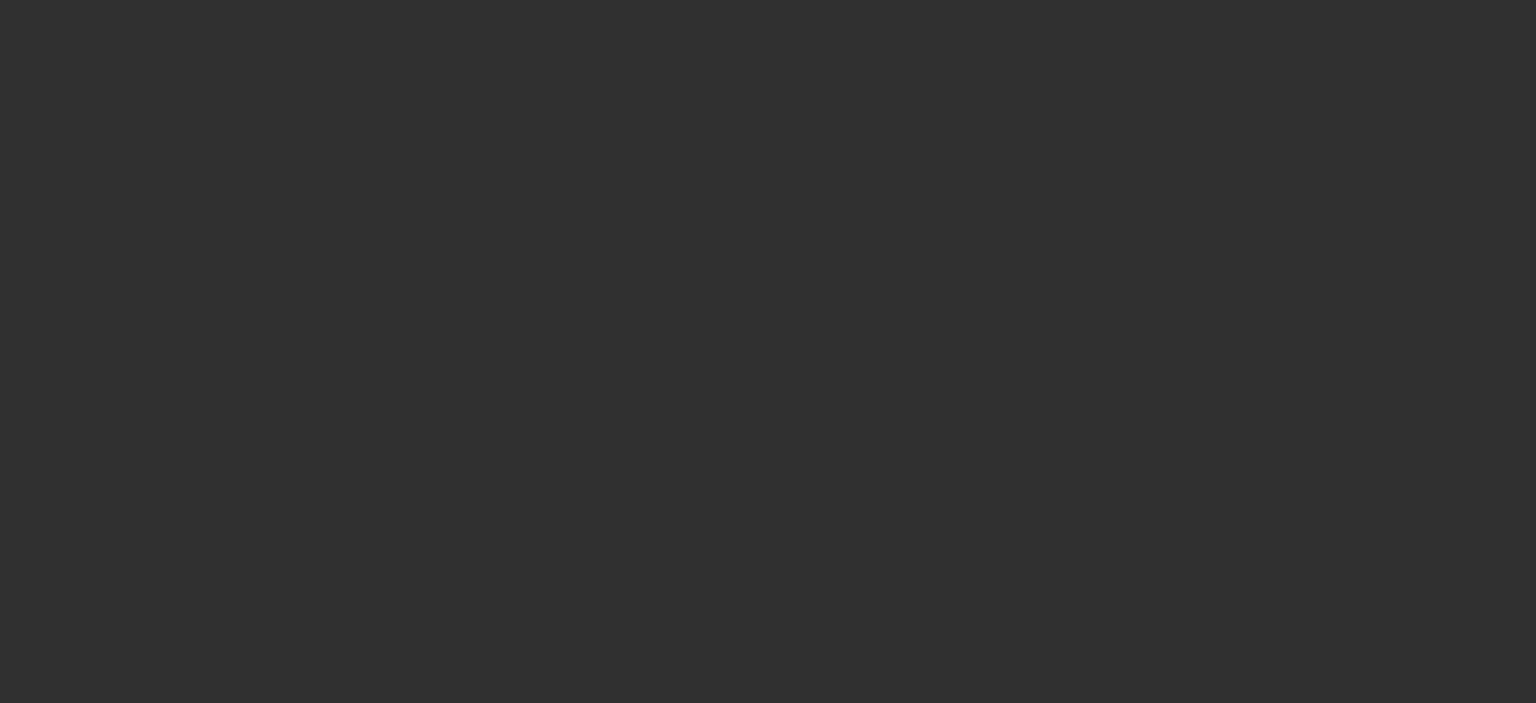 scroll, scrollTop: 0, scrollLeft: 0, axis: both 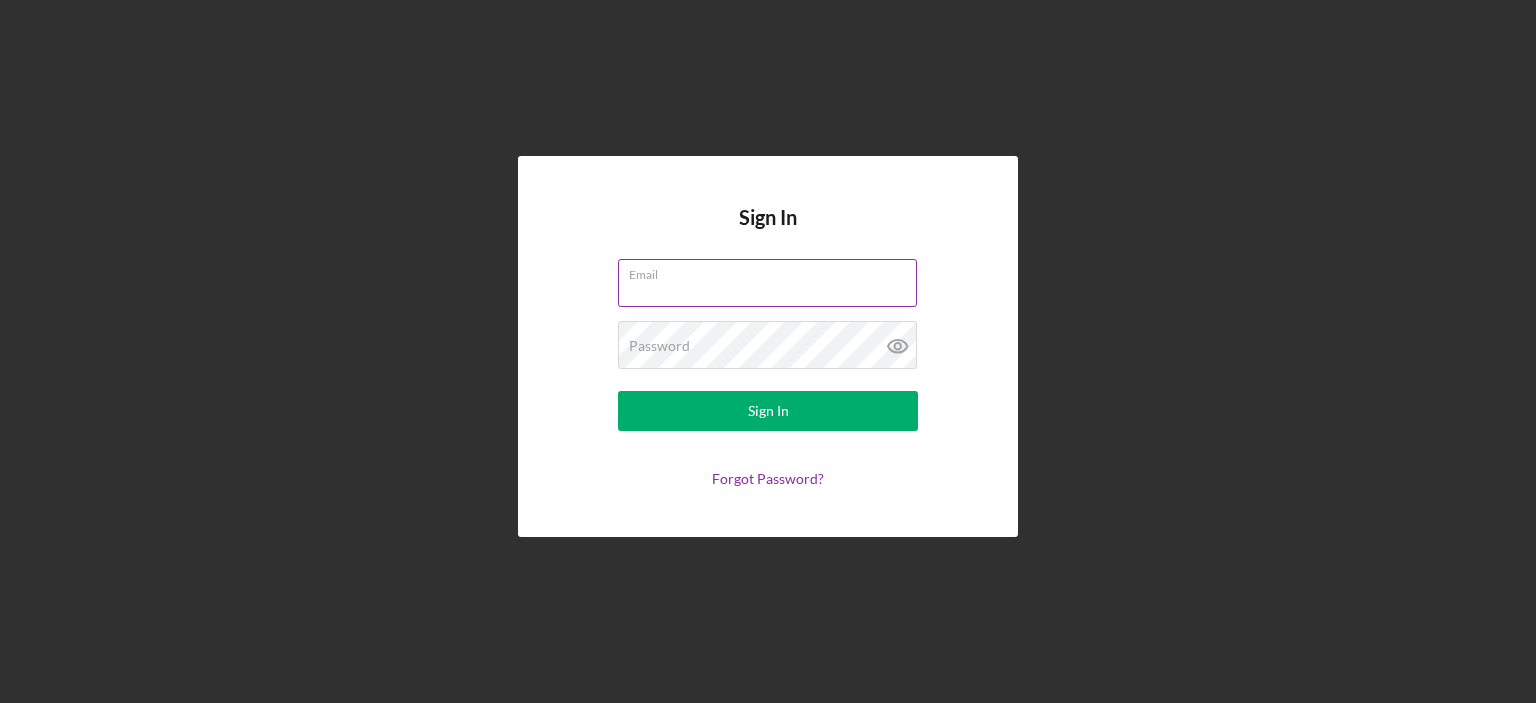 click on "Email" at bounding box center (768, 284) 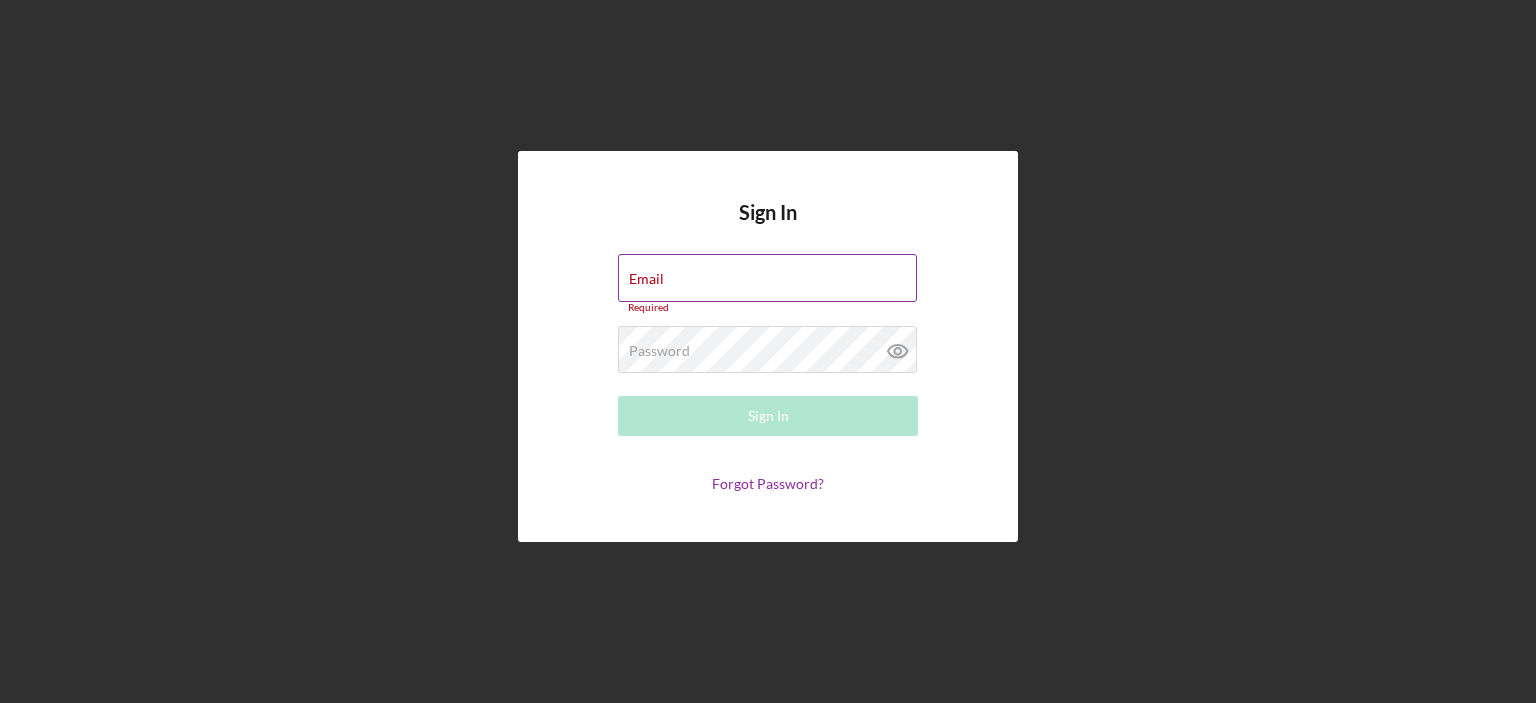 click on "Email" at bounding box center [767, 278] 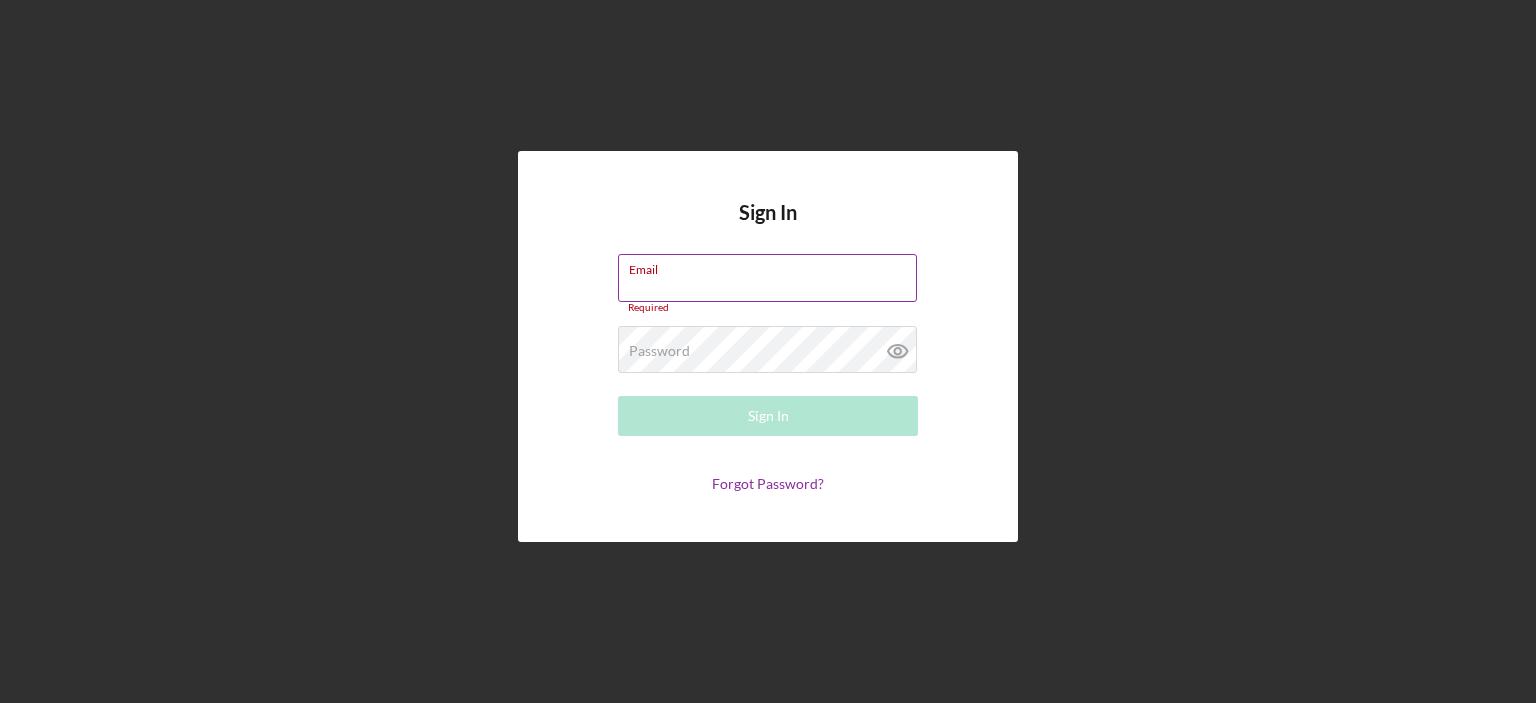 type on "[EMAIL]" 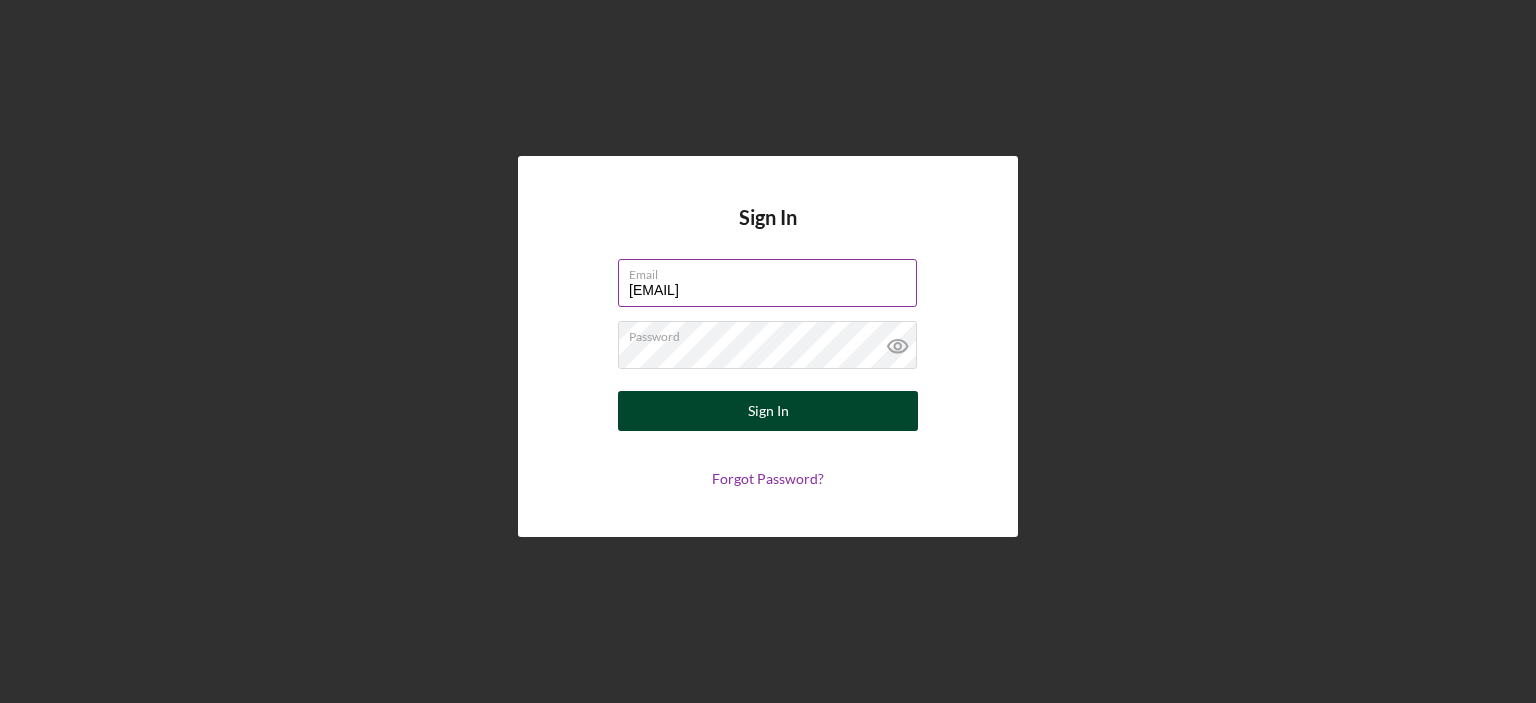 click on "Sign In" at bounding box center [768, 411] 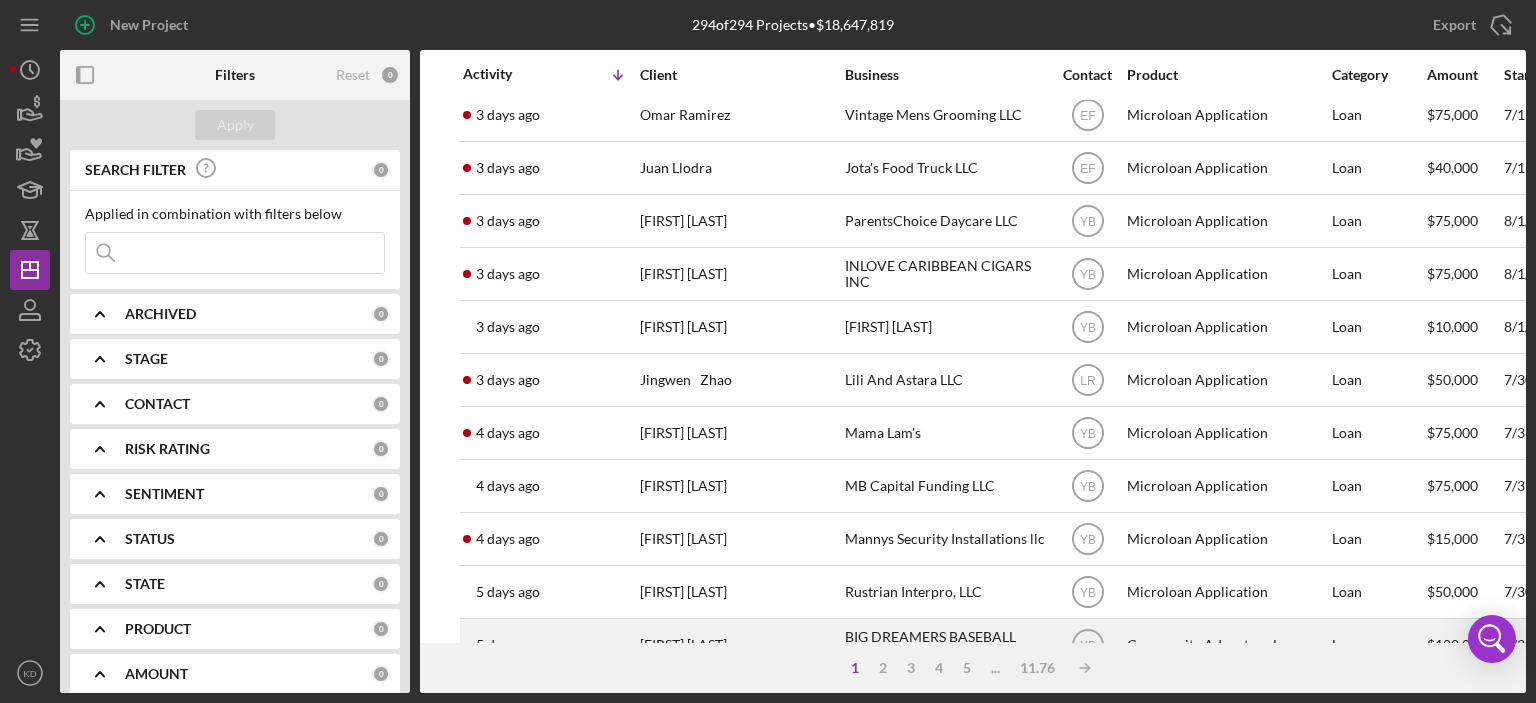 scroll, scrollTop: 320, scrollLeft: 0, axis: vertical 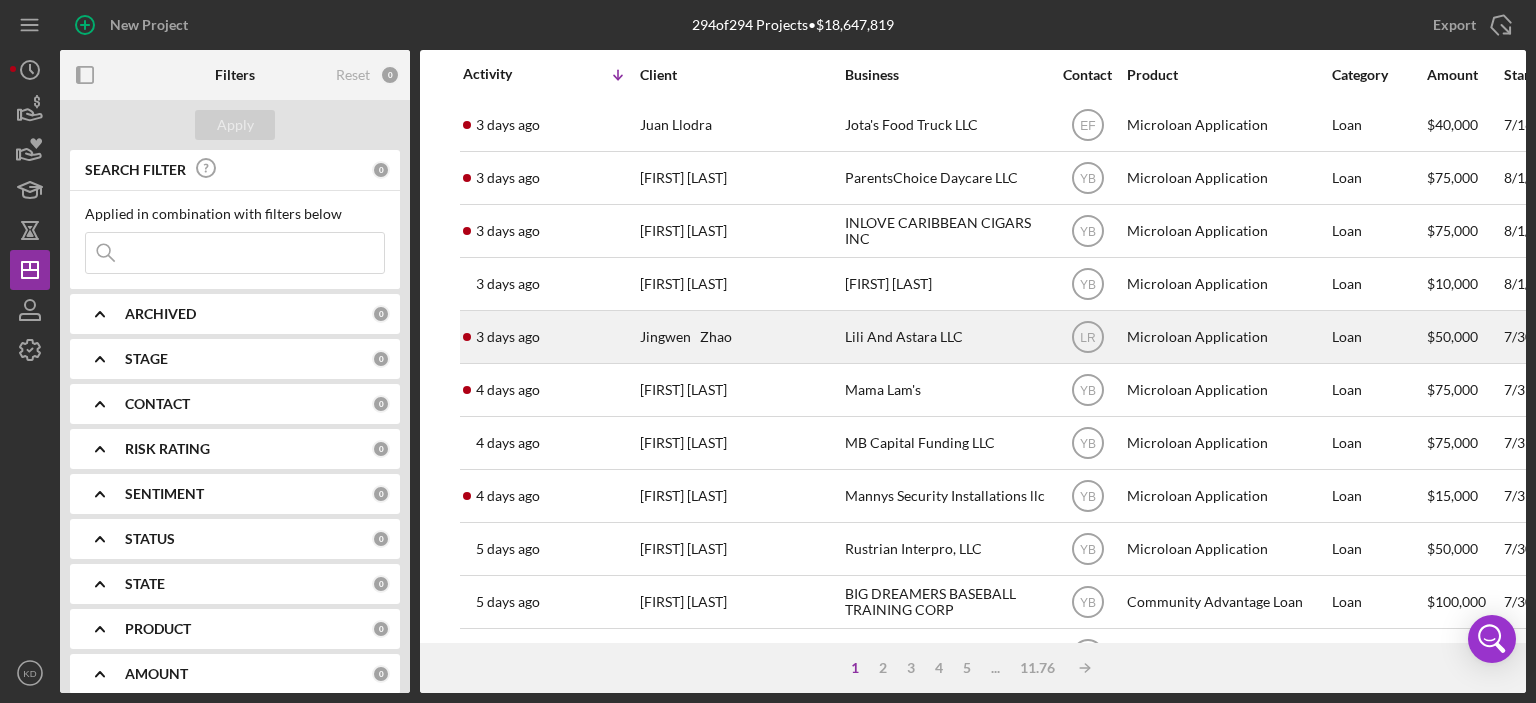 click on "Lili And Astara LLC" at bounding box center [945, 337] 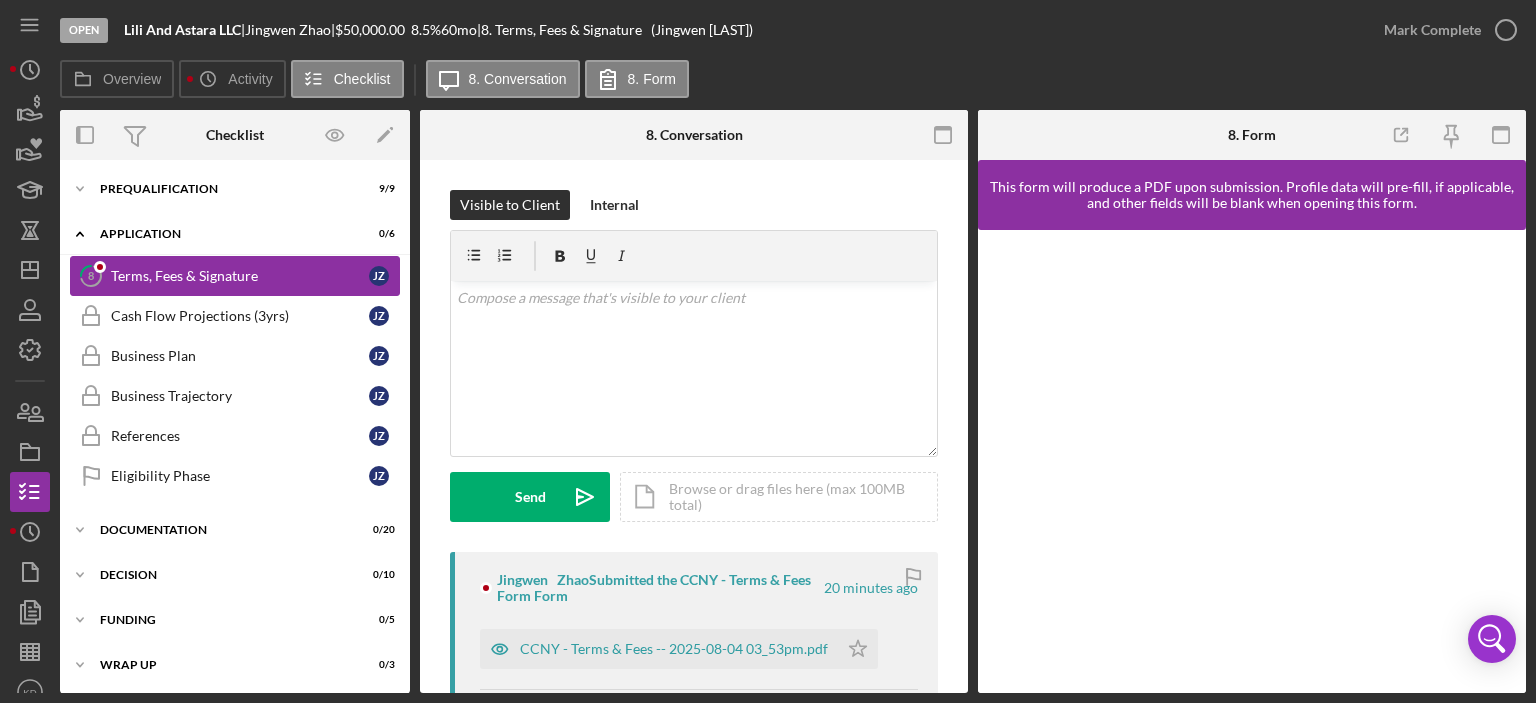 click on "Terms, Fees & Signature" at bounding box center (240, 276) 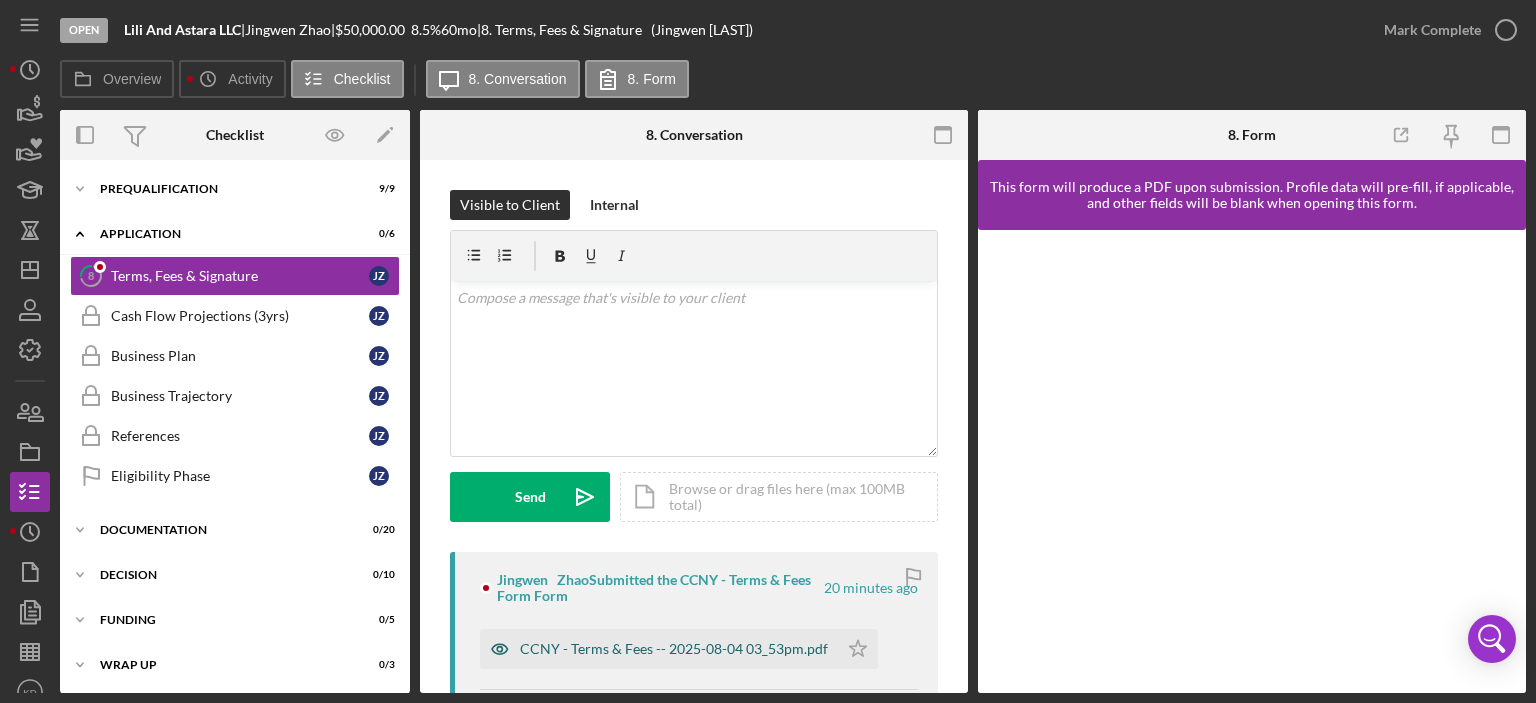 click on "CCNY - Terms & Fees -- 2025-08-04 03_53pm.pdf" at bounding box center [674, 649] 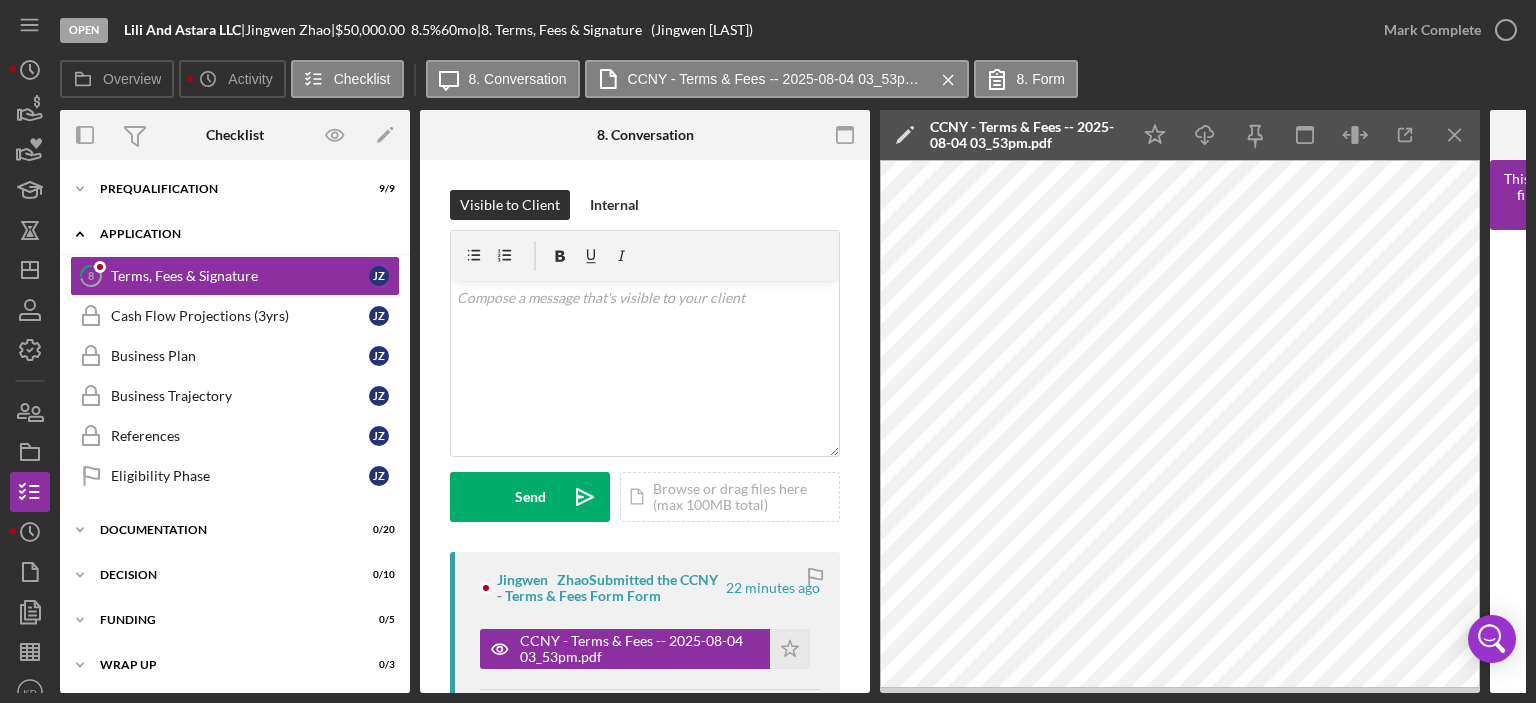 click 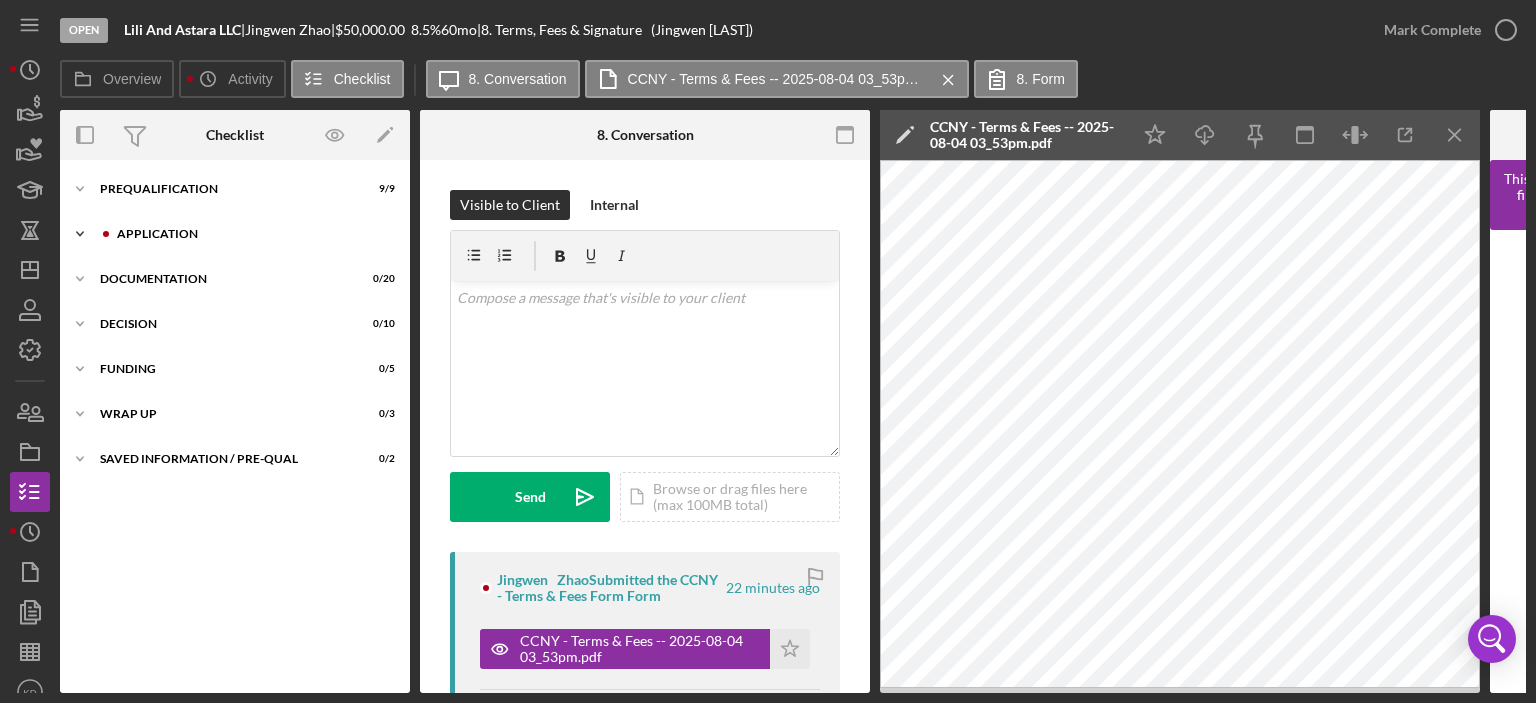 click on "Icon/Expander" 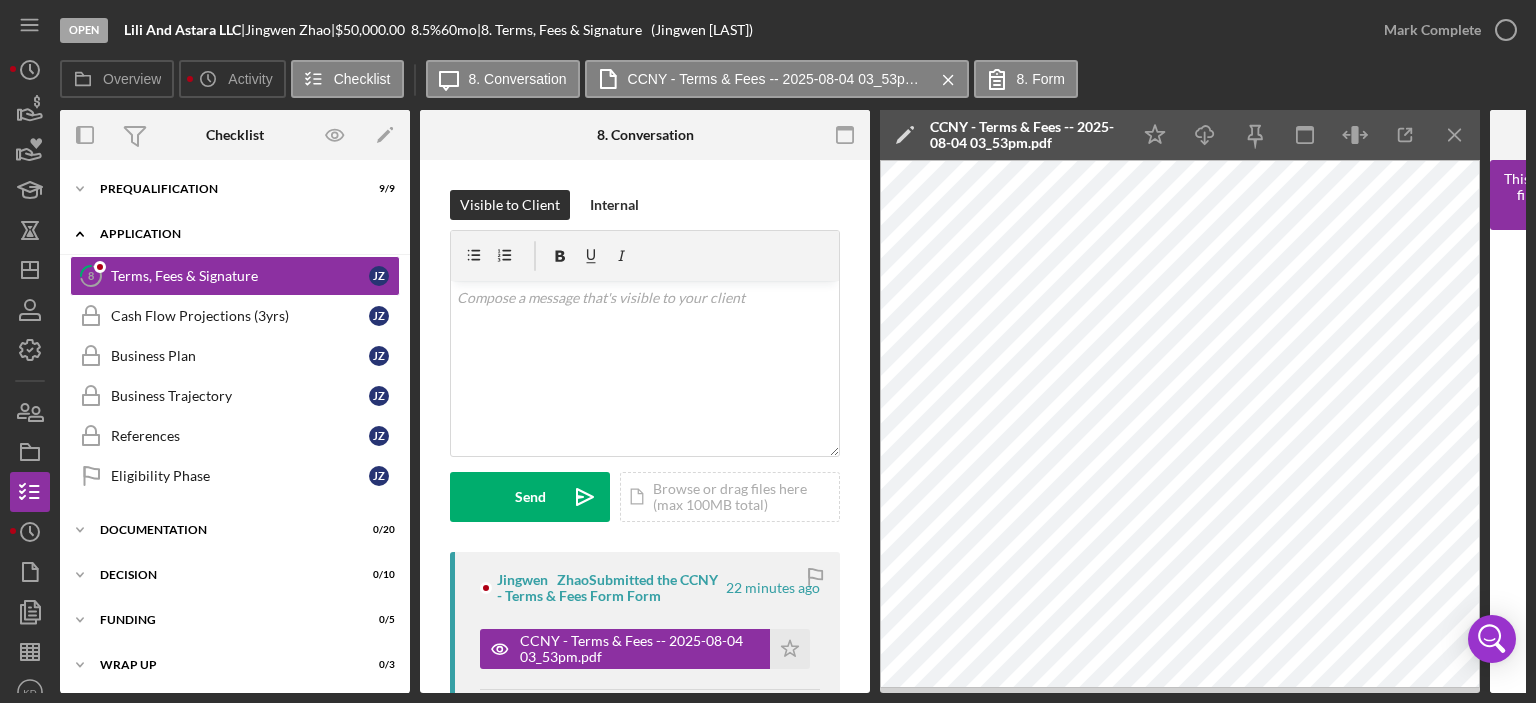 click 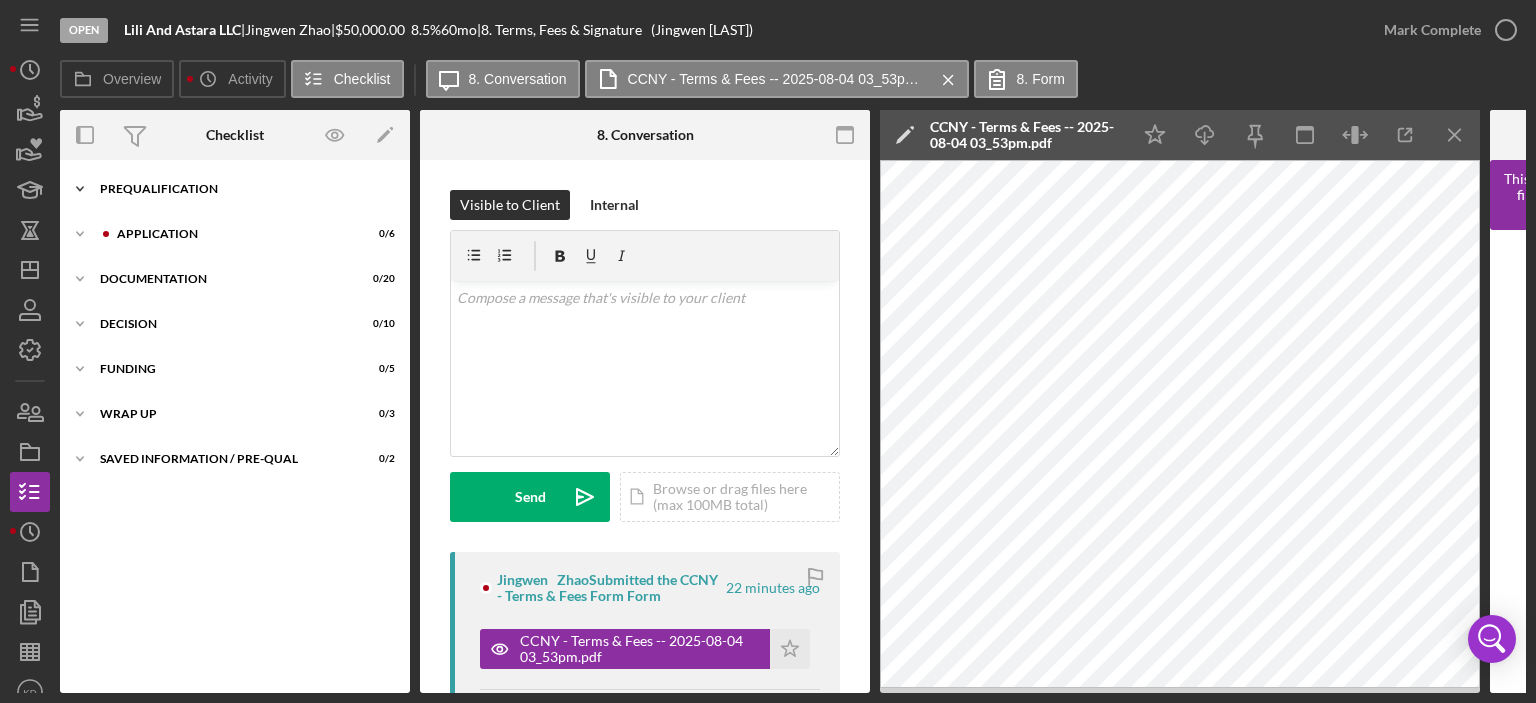 click on "Icon/Expander" 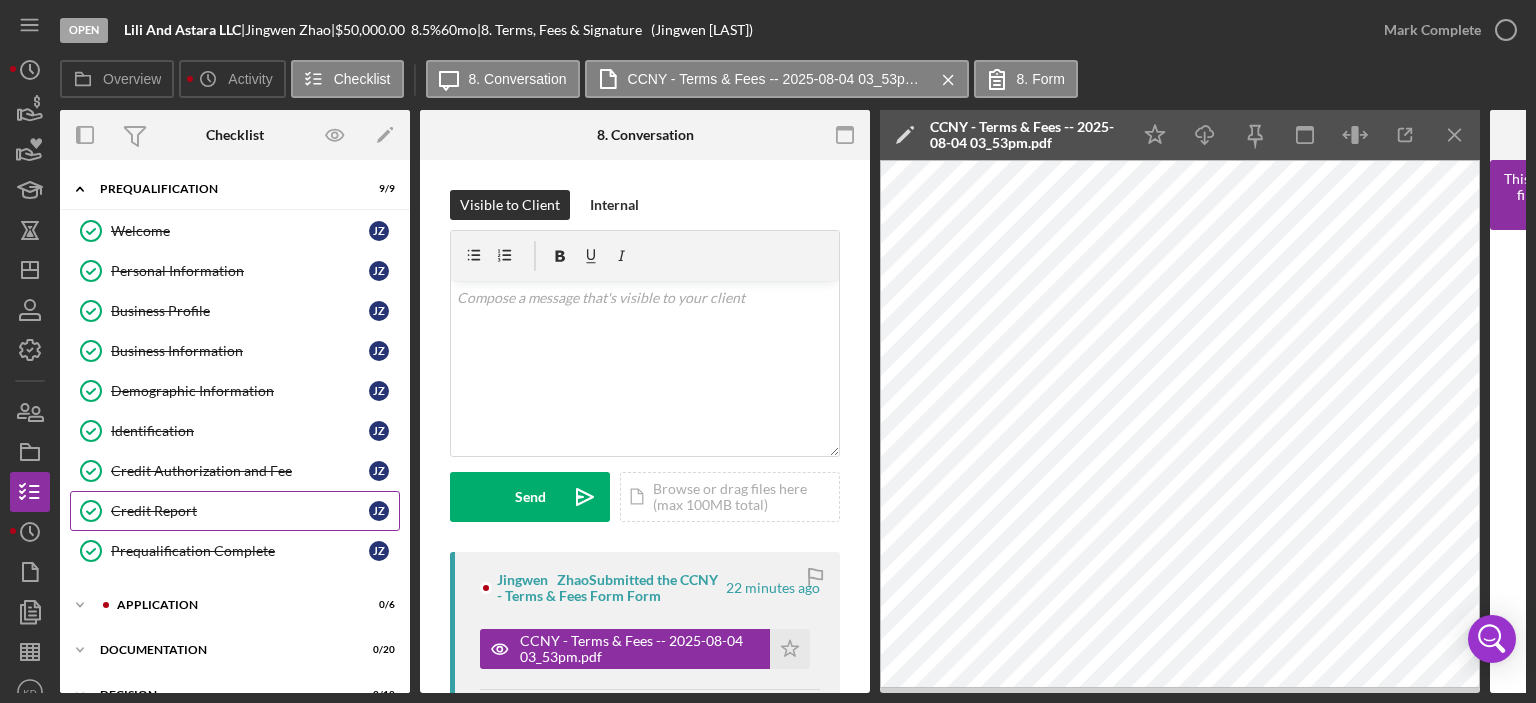 click on "Credit Report" at bounding box center (240, 511) 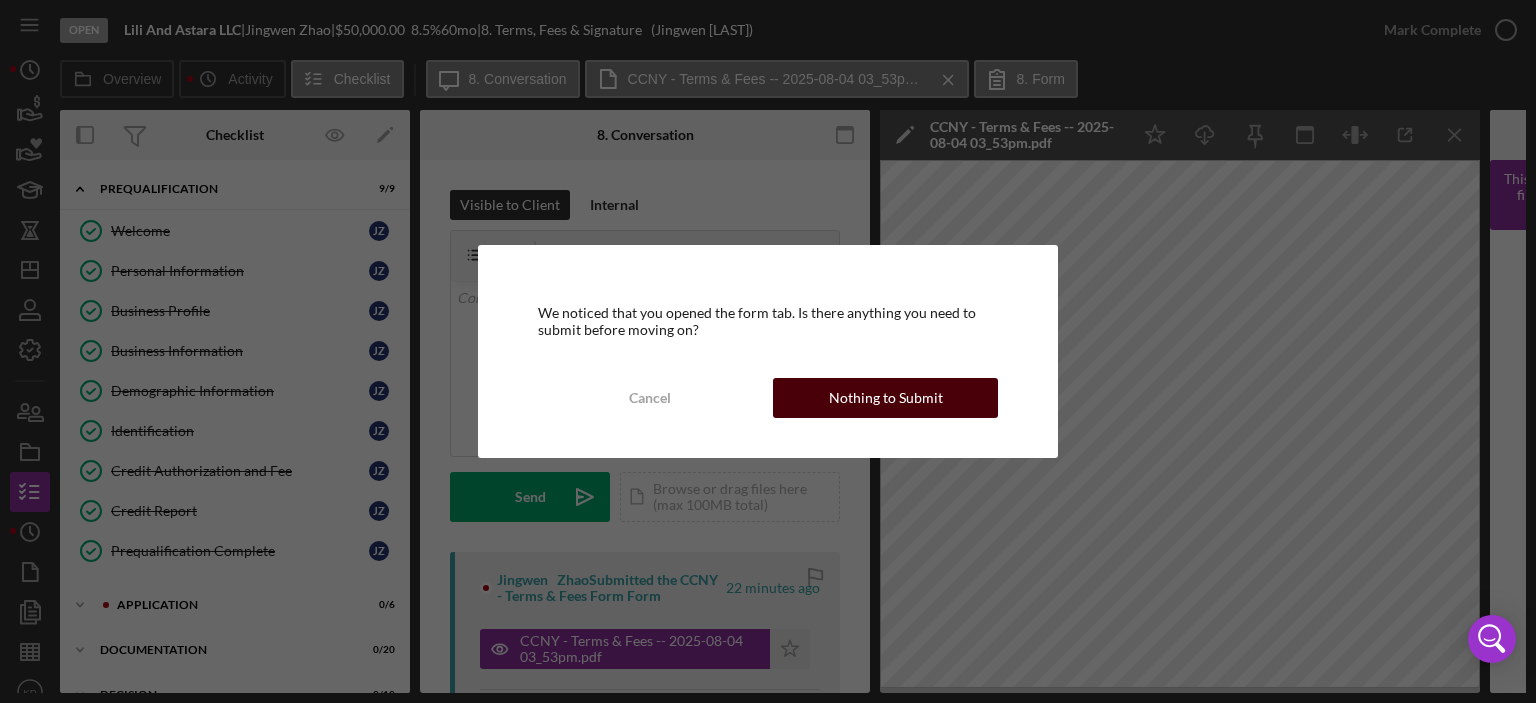 click on "Nothing to Submit" at bounding box center (886, 398) 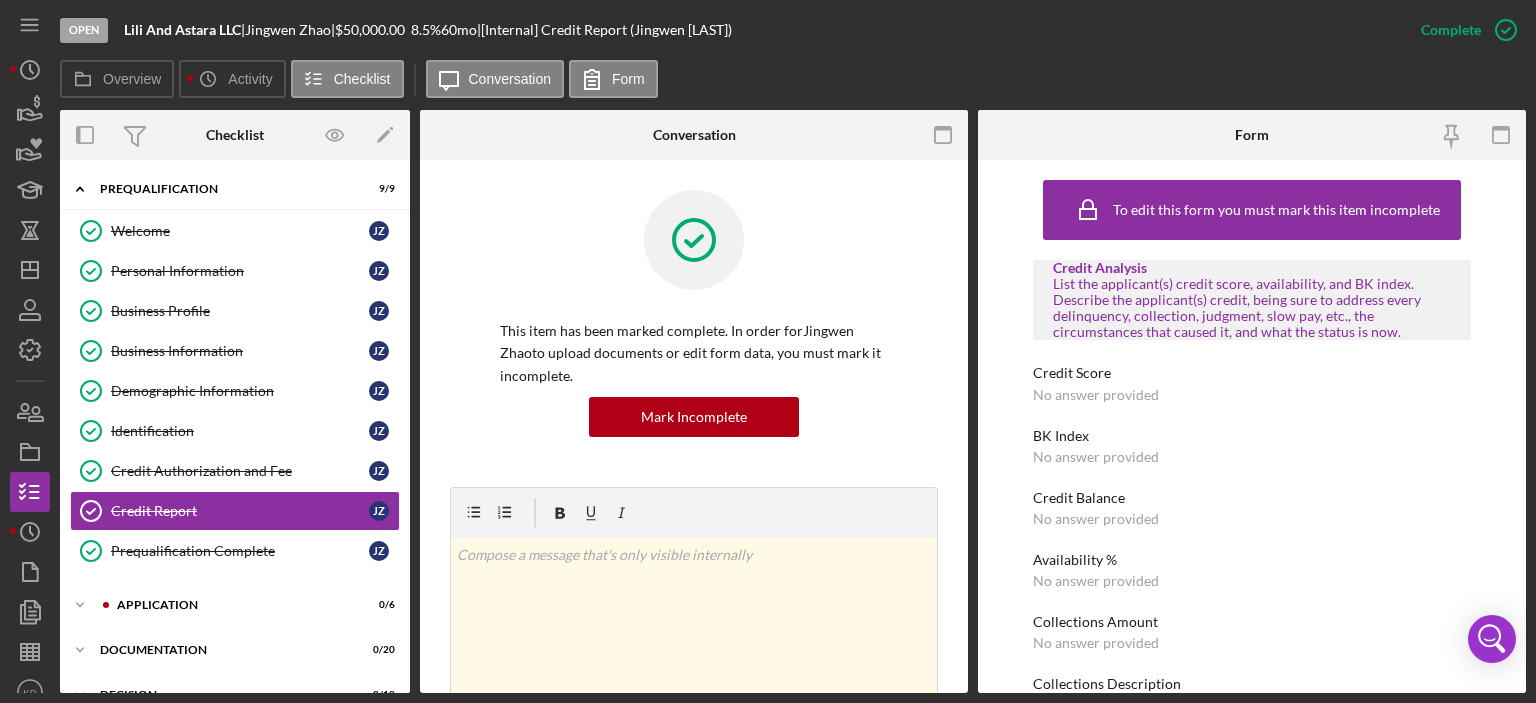 scroll, scrollTop: 467, scrollLeft: 0, axis: vertical 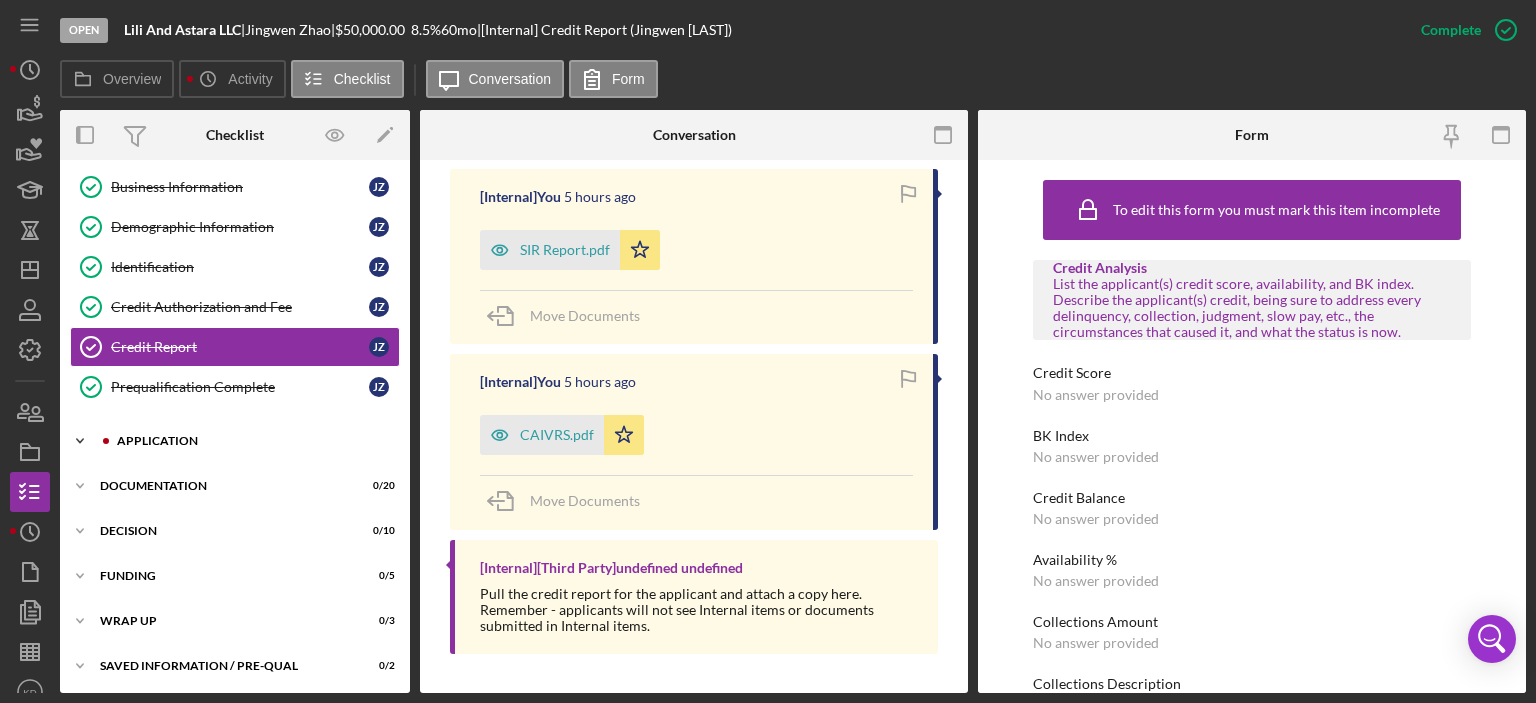 click 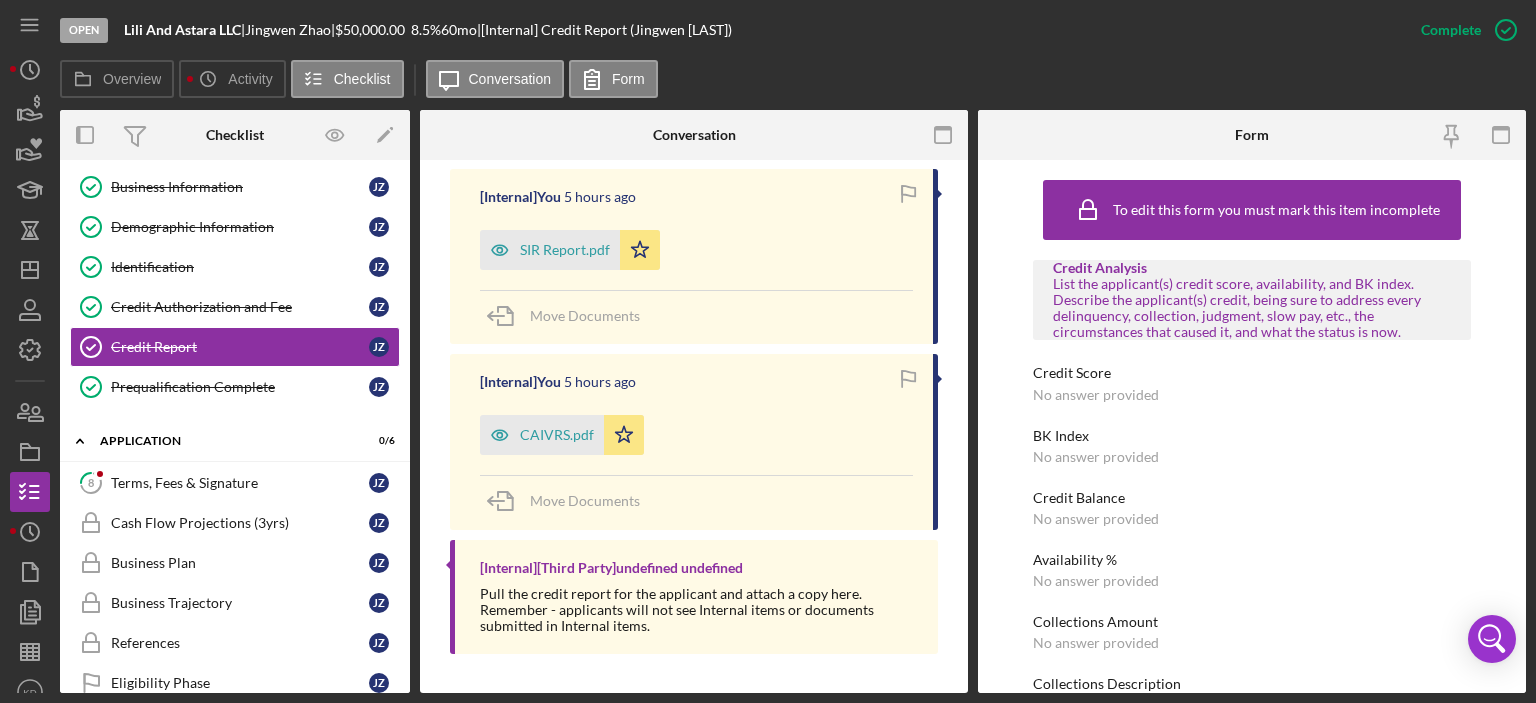 scroll, scrollTop: 412, scrollLeft: 0, axis: vertical 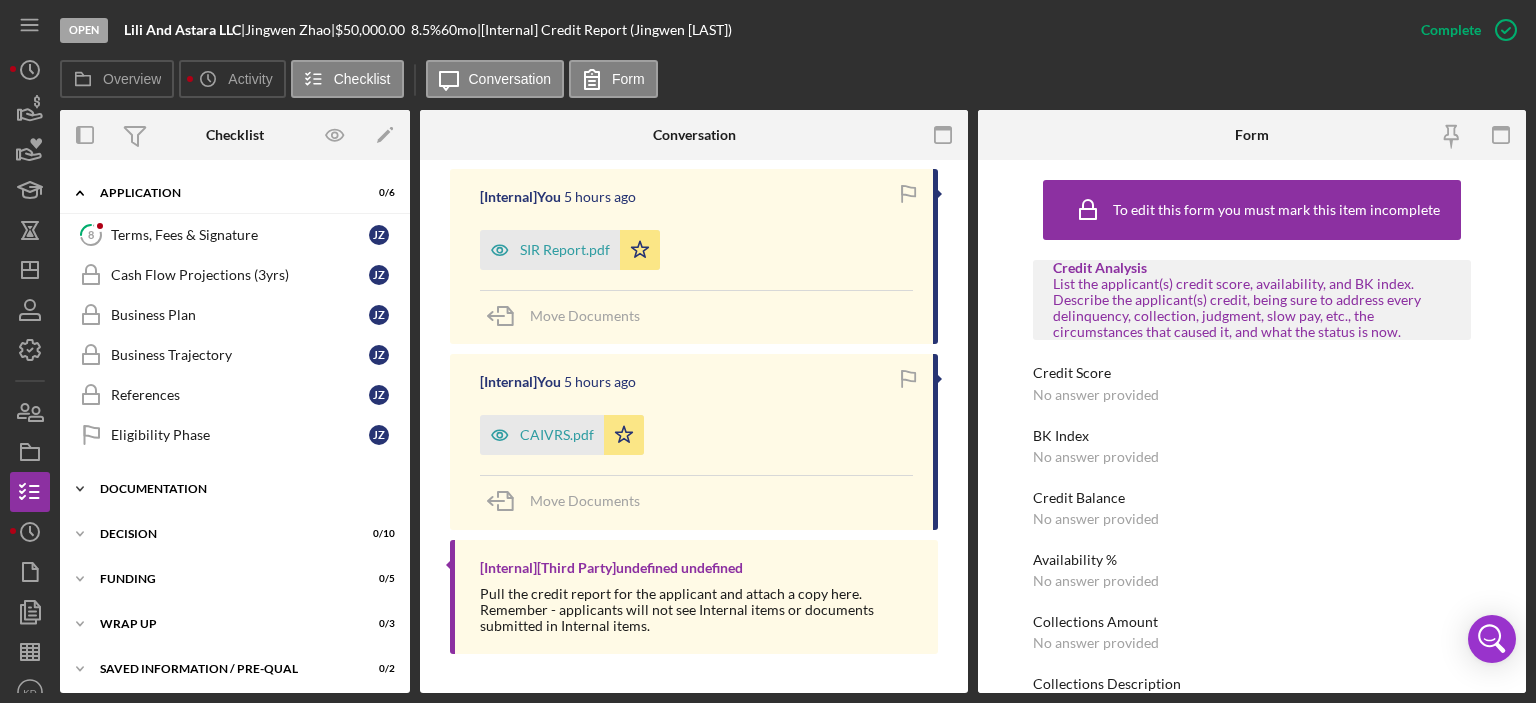 click on "Icon/Expander" 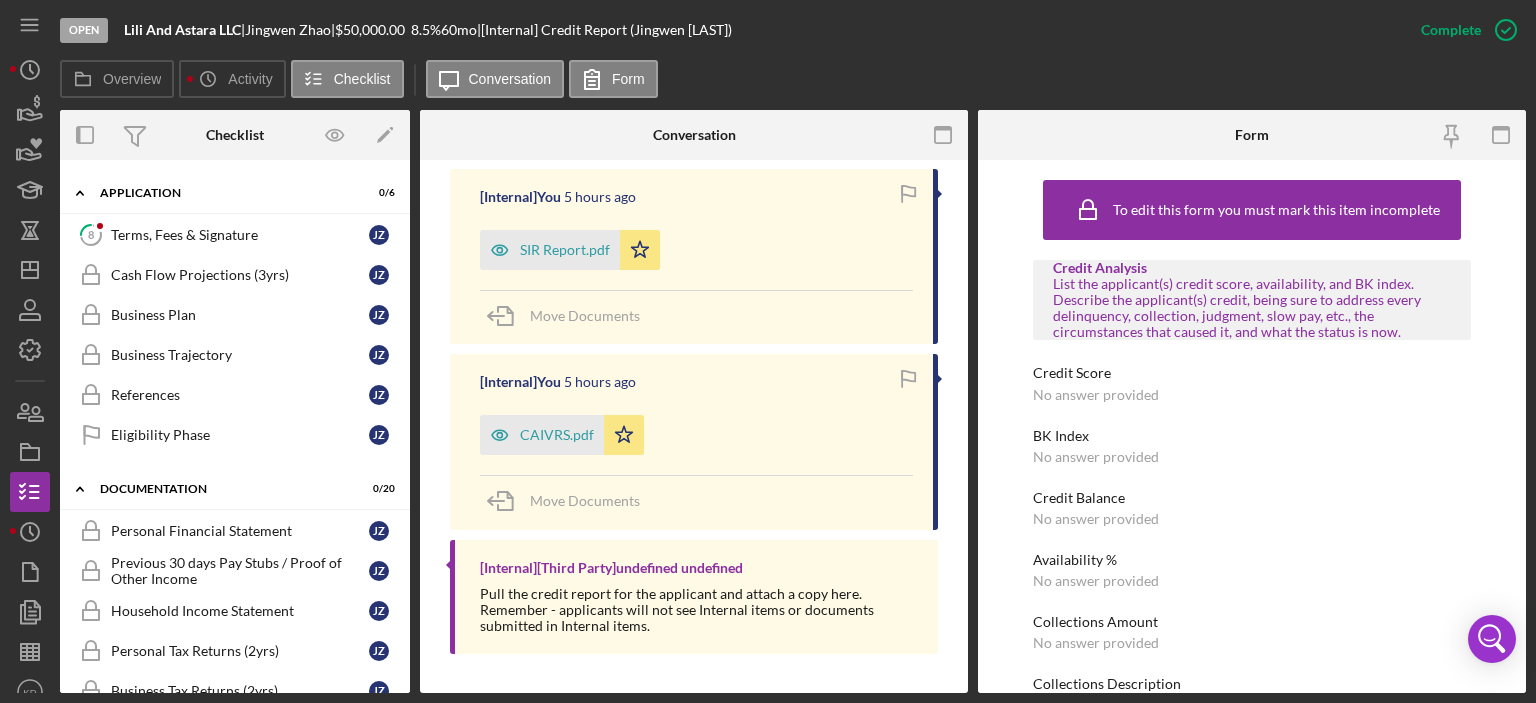 scroll, scrollTop: 879, scrollLeft: 0, axis: vertical 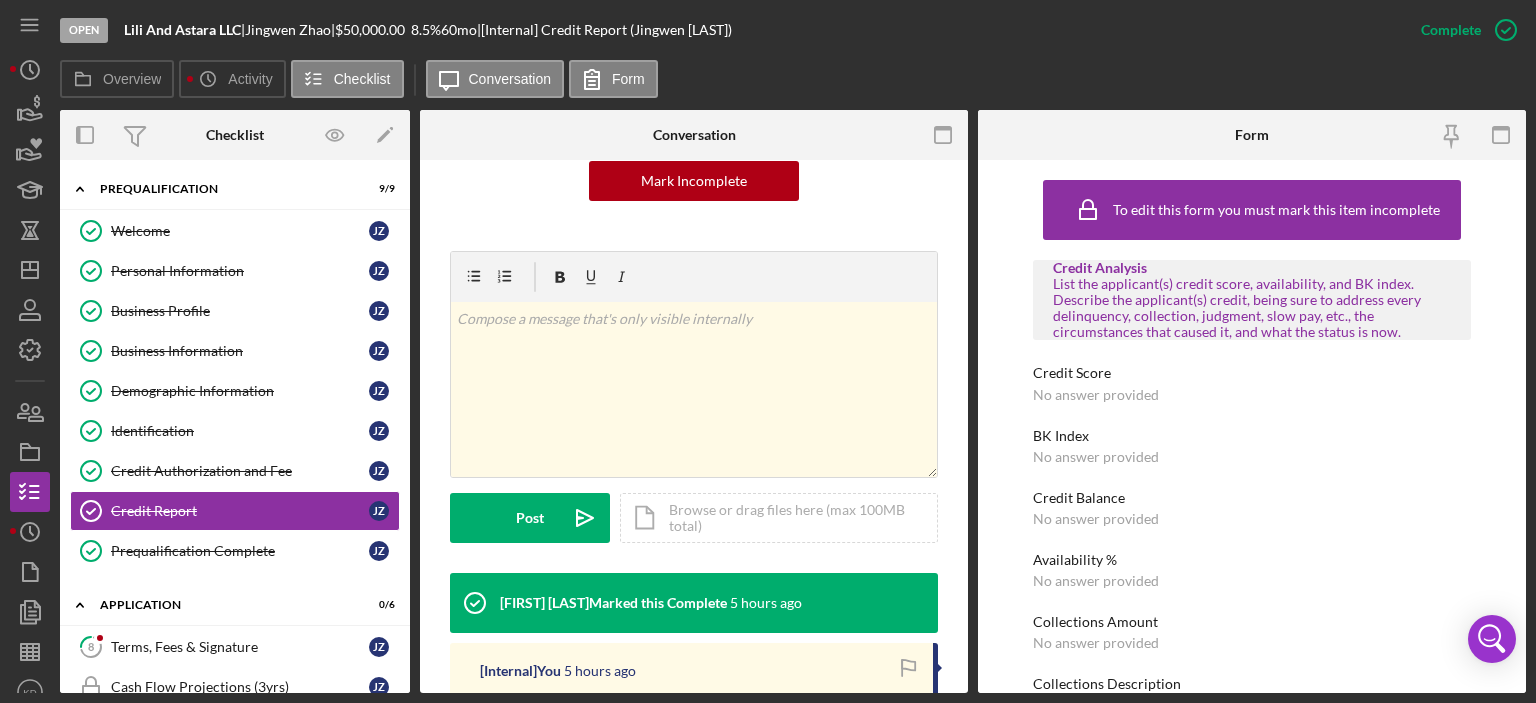 click on "Overview Overview Edit Icon/Edit Status Ongoing Risk Rating Sentiment Rating 5 Product Microloan Application Created Date [DATE] Started Date [DATE] Closing Goal [DATE] Amount $50,000.00 Rate 8.500% Term 60 months Contact Icon/User Photo LR Lisbel   Rosario Account Executive Icon/User Photo LR Lisbel   Rosario Stage Open Weekly Status Update Yes Inactivity Alerts Yes Key Ratios Edit Icon/Edit DSCR Collateral Coverage DTI LTV Global DSCR Global Collateral Coverage Global DTI NOI Recommendation Edit Icon/Edit Payment Type Rate Term Amount Down Payment Closing Fee Include closing fee in amount financed? No Origination Fee Include origination fee in amount financed? No Amount Financed Closing Date First Payment Date Maturity Date Resolution Edit Icon/Edit Resolved On Resolution New Activity [DATE] at [TIME]   Jingwen   [LAST] updated the Terms, Fees & Signature   form assigned to Jingwen   [LAST] Icon/Navigate Checklist Icon/Edit Icon/Expander Prequalification 9 / 9 Welcome Welcome J Z Personal Information J Z J Z" at bounding box center [793, 401] 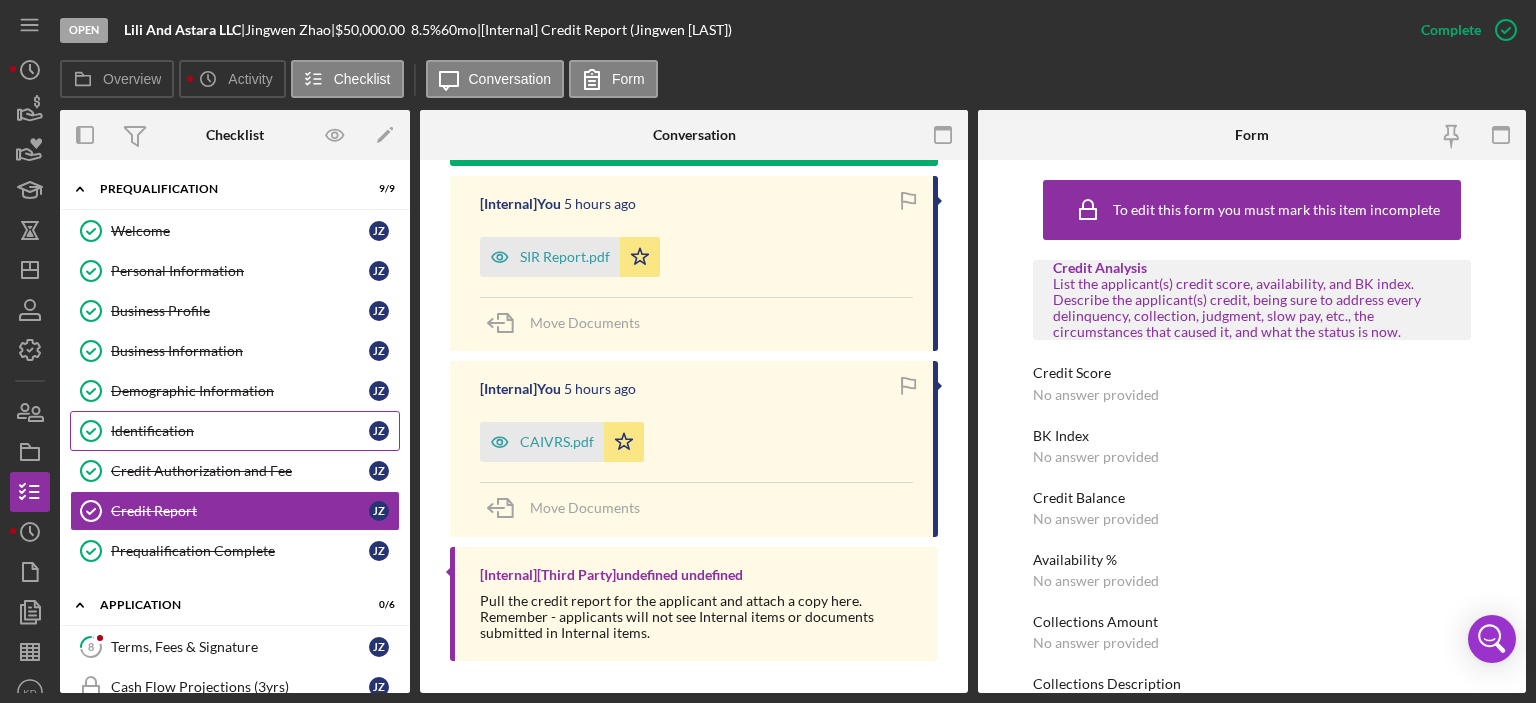 click on "Identification" at bounding box center [240, 431] 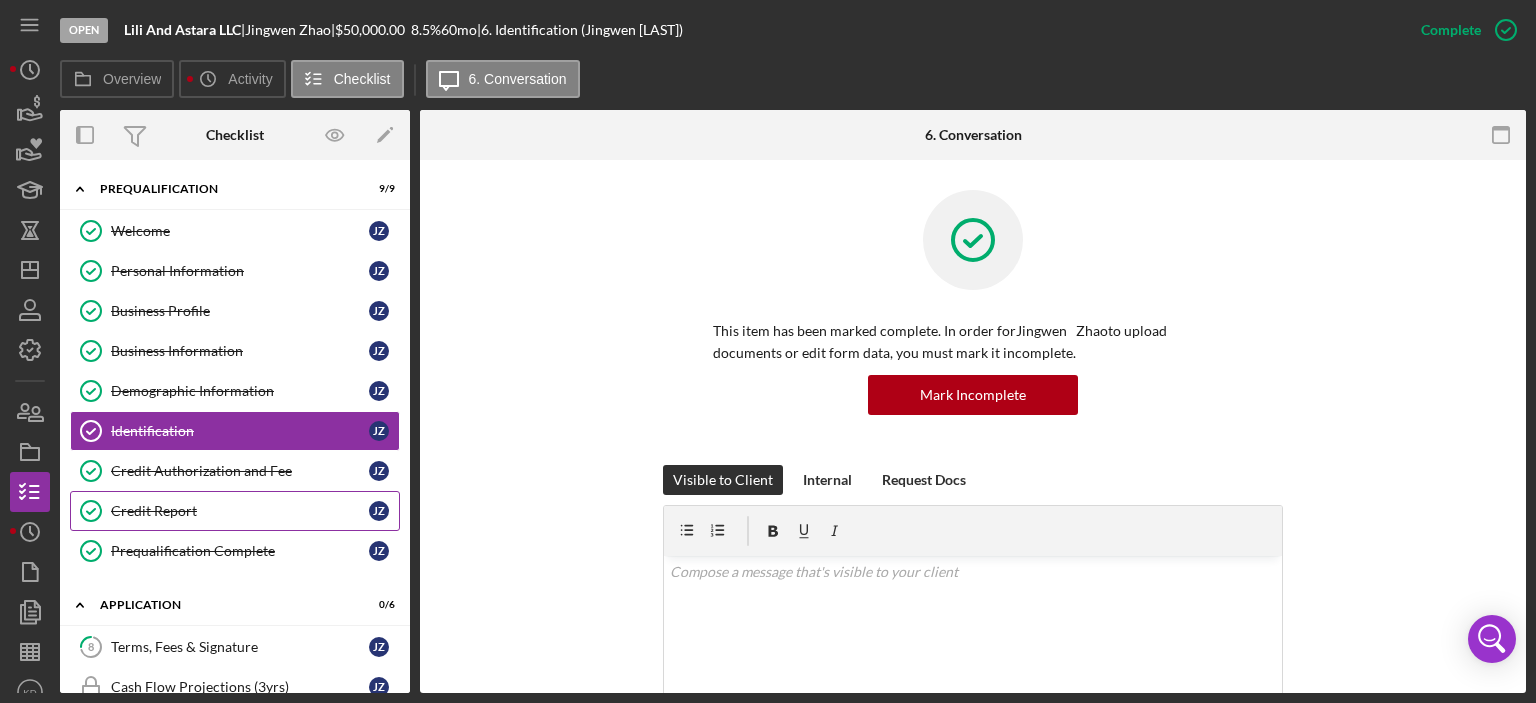 click on "Credit Report" at bounding box center [240, 511] 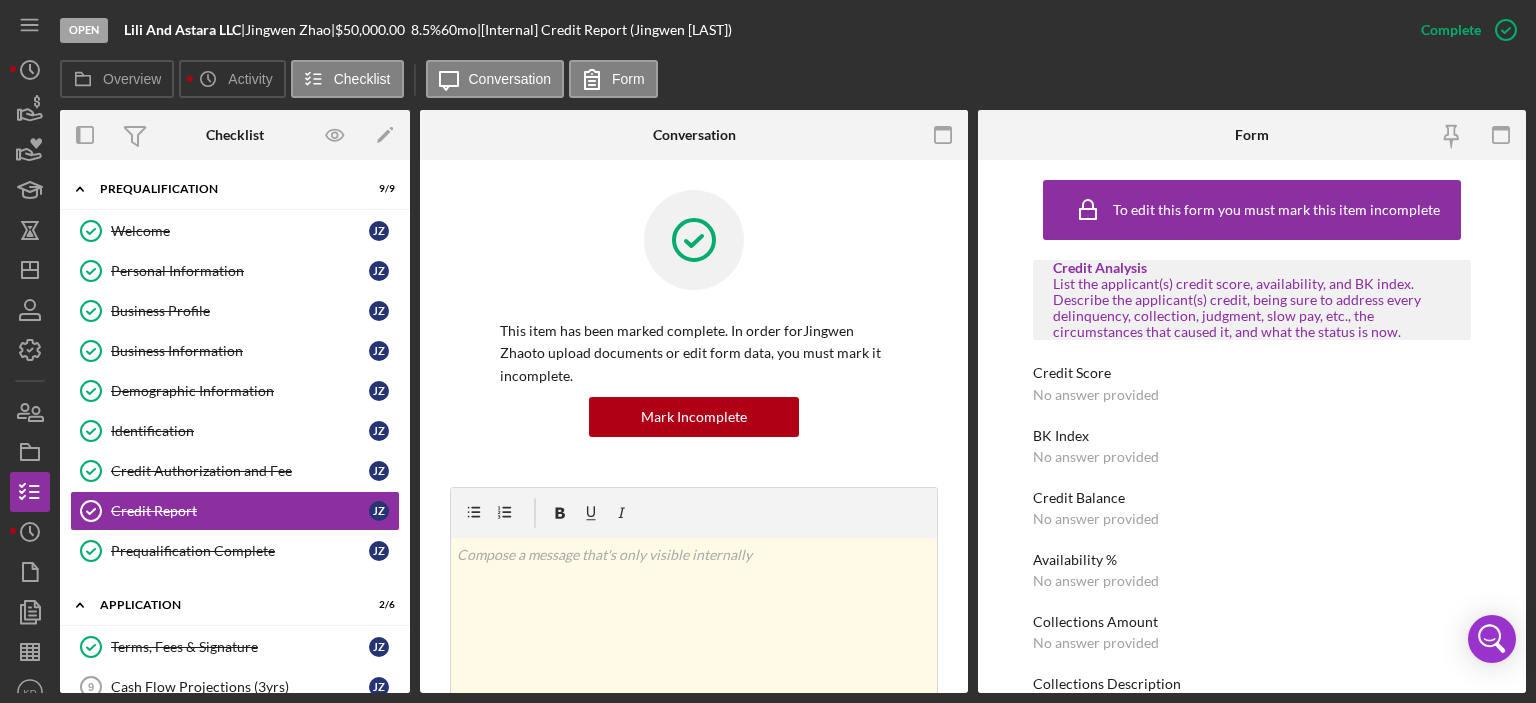 click on "This item has been marked complete. In order for   Jingwen   Zhao   to upload documents or edit form data, you must mark it incomplete. Mark Incomplete v Color teal Color pink Remove color Add row above Add row below Add column before Add column after Merge cells Split cells Remove column Remove row Remove table Post Icon/icon-invite-send Icon/Document Browse or drag files here (max 100MB total) Tap to choose files or take a photo Cancel Post Icon/icon-invite-send Icon/Message Comment [Internal]   Lisbel Rosario   48 seconds ago Credit Report.pdf Icon/Star Move Documents Lisbel Rosario   Marked this Complete    5 hours ago [Internal]   You   6 hours ago SIR Report.pdf Icon/Star Move Documents [Internal]   You   6 hours ago CAIVRS.pdf Icon/Star Move Documents [Internal]   [Third Party]   undefined undefined   Pull the credit report for the applicant and attach a copy here. Remember - applicants will not see Internal items or documents submitted in Internal items." at bounding box center [694, 874] 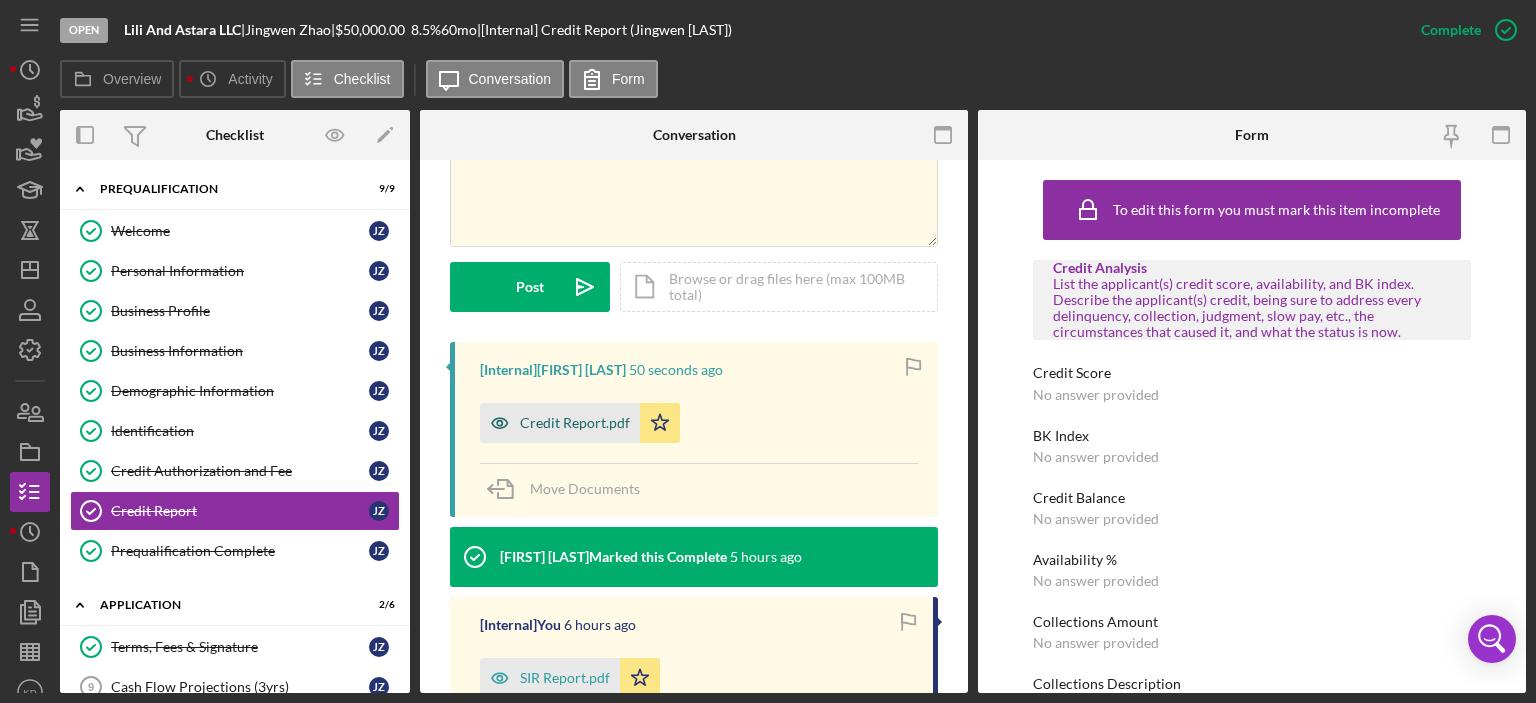 click on "Credit Report.pdf" at bounding box center [575, 423] 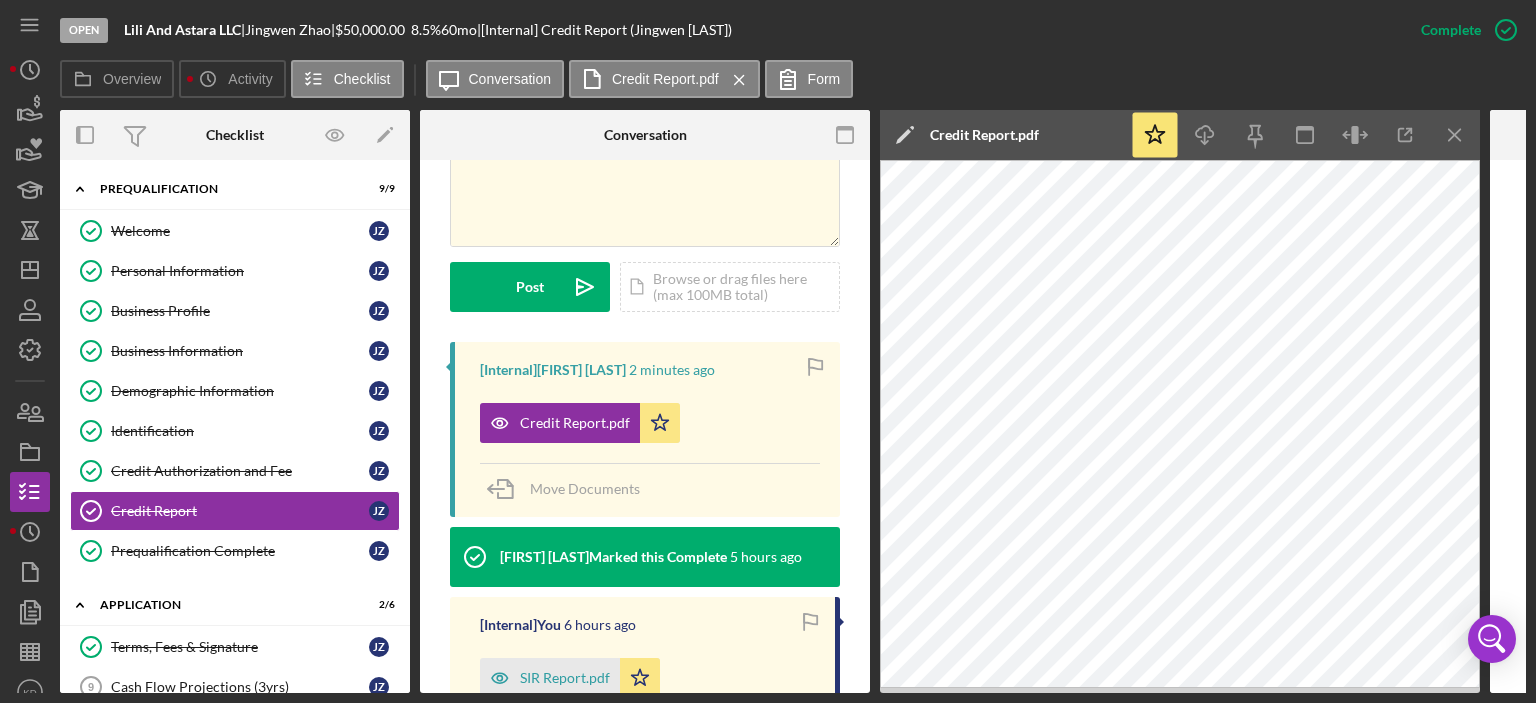 scroll, scrollTop: 900, scrollLeft: 0, axis: vertical 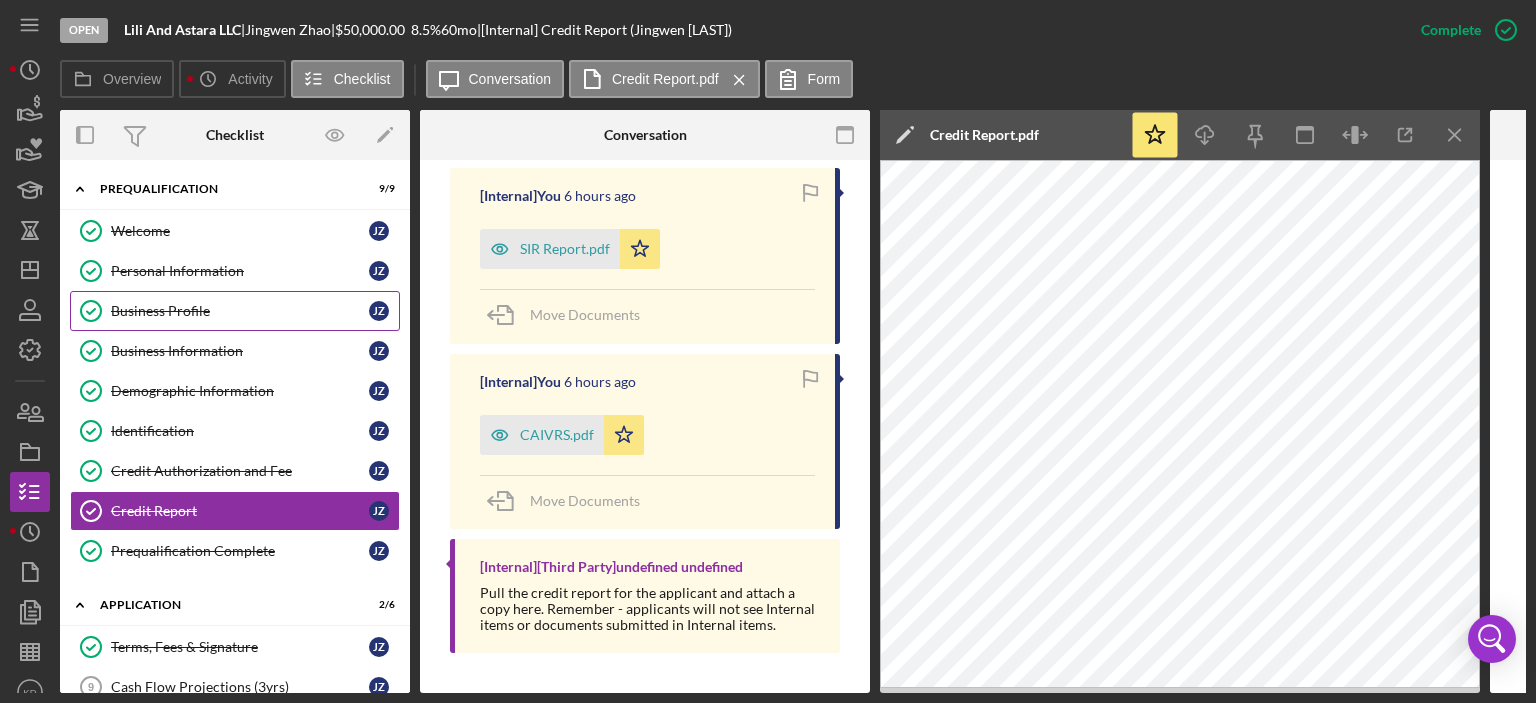 click on "Business Profile" at bounding box center [240, 311] 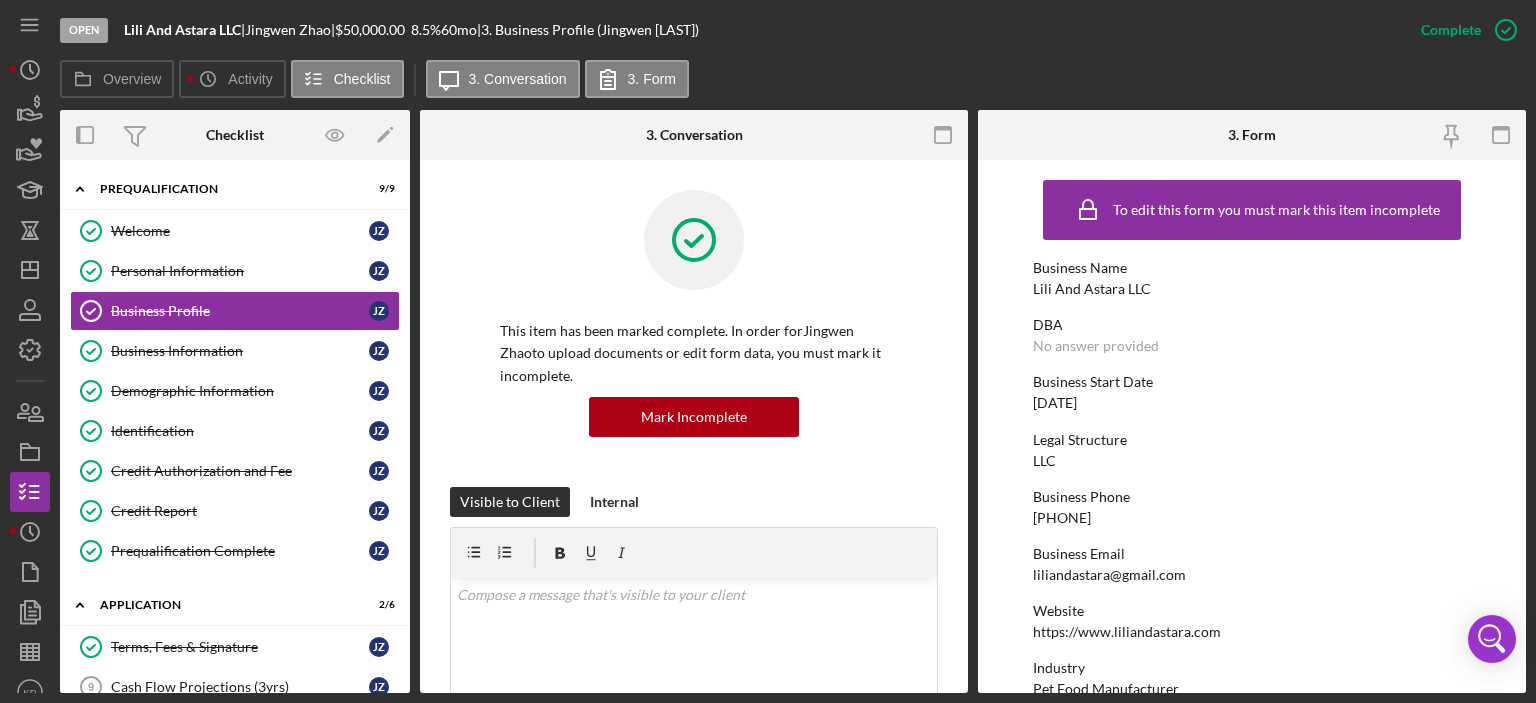 click on "Business Name Lili And Astara LLC  DBA No answer provided Business Start Date [DATE] Legal Structure LLC Business Phone [PHONE] Business Email [EMAIL] Website https://www.liliandastara.com Industry Pet Food Manufacturer Industry NAICS Code 311111 EIN [EIN] Ownership Business Ownership Type Minority-Owned, Woman-Owned Do you own 100% of the business? Yes Business Street Address [NUMBER] [STREET] Ste [NUMBER] City [CITY] State [STATE] Zip [ZIP] County [COUNTY] Is your Mailing Address the same as your Business Address? No Mailing Street Address [NUMBER] [STREET] [NUMBER] City [CITY] State [STATE] Zip [ZIP] County [COUNTY] Do you own or lease your business premisses? Leased Annual Gross Revenue $90,000 Number of Full-Time Employees 1 Number of Part-Time Employees 2 Additional Demographic Info Internal Only Low Income Owned No" at bounding box center [1252, 426] 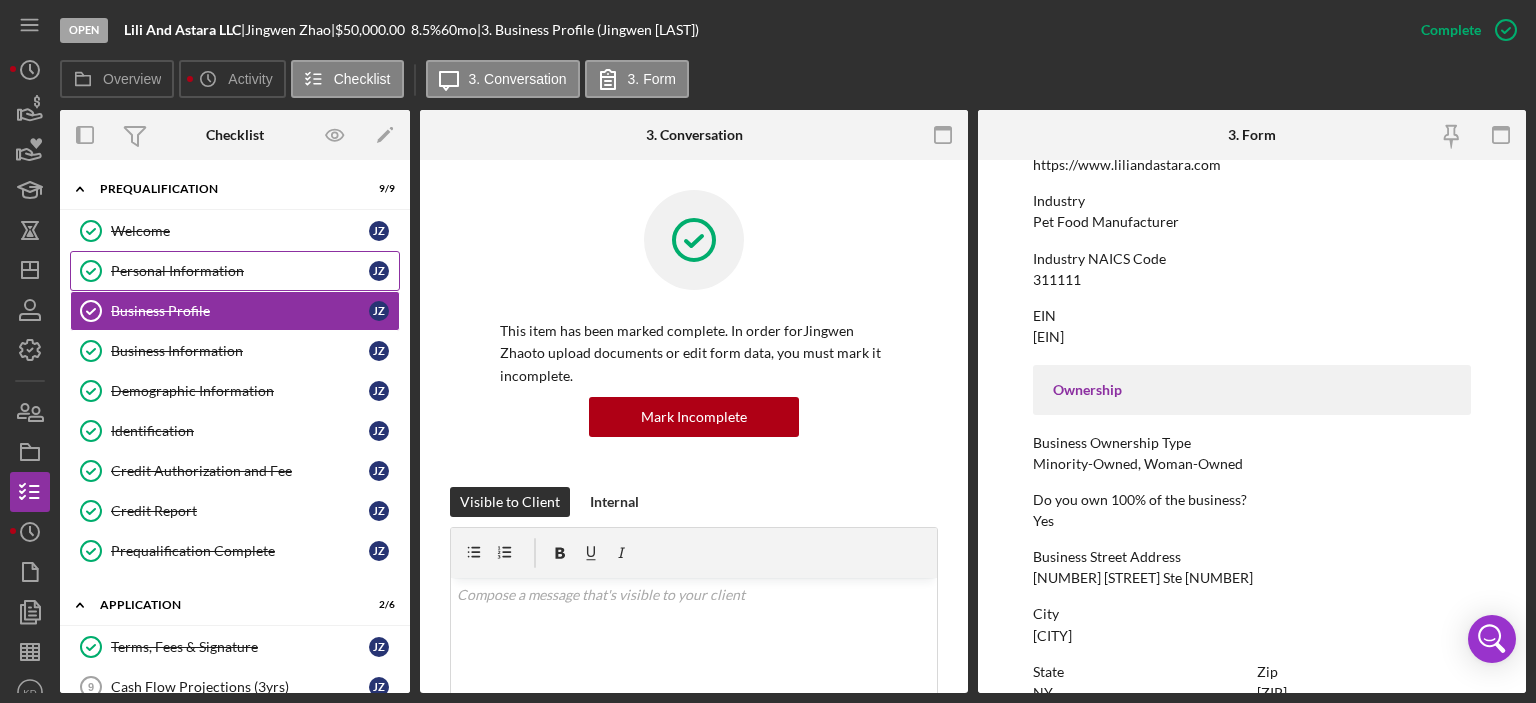 click on "Personal Information" at bounding box center (240, 271) 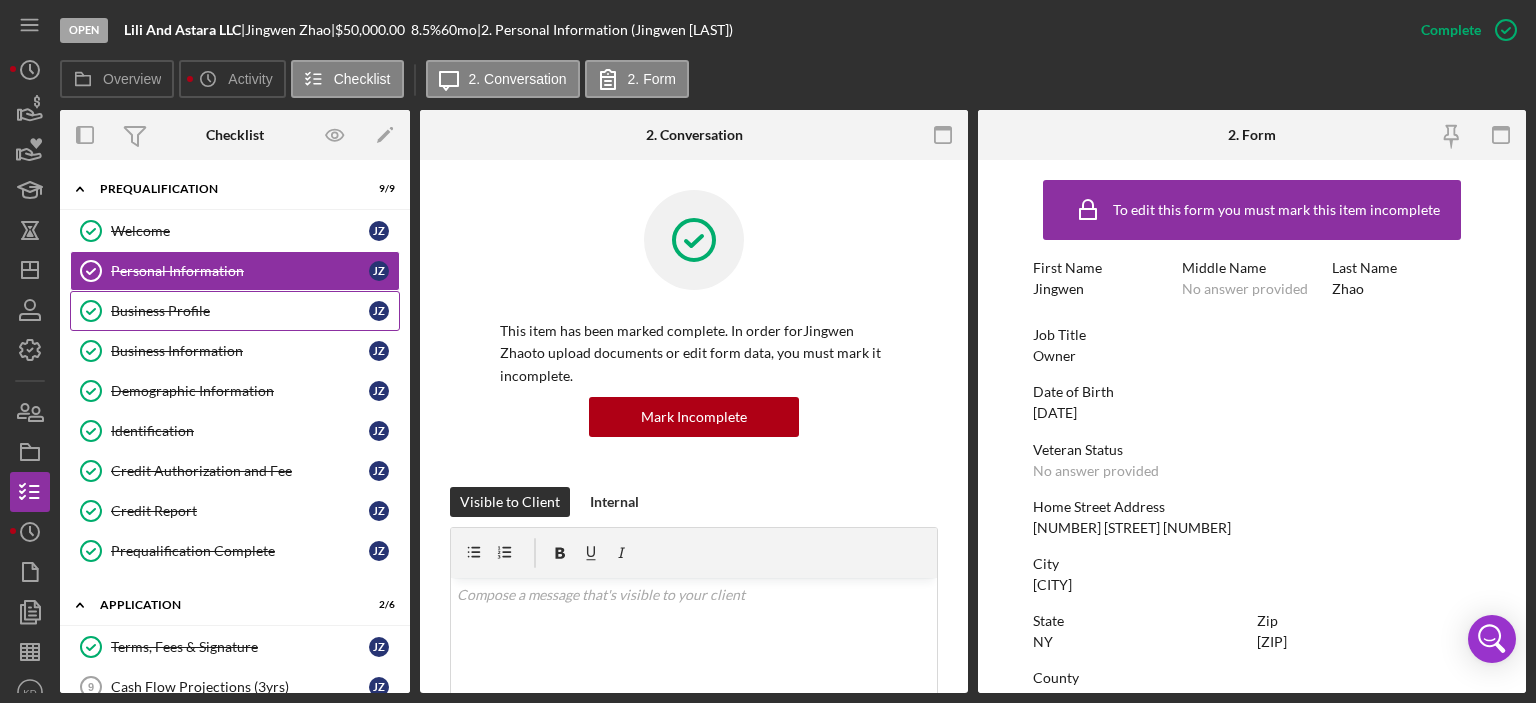click on "Business Profile" at bounding box center [240, 311] 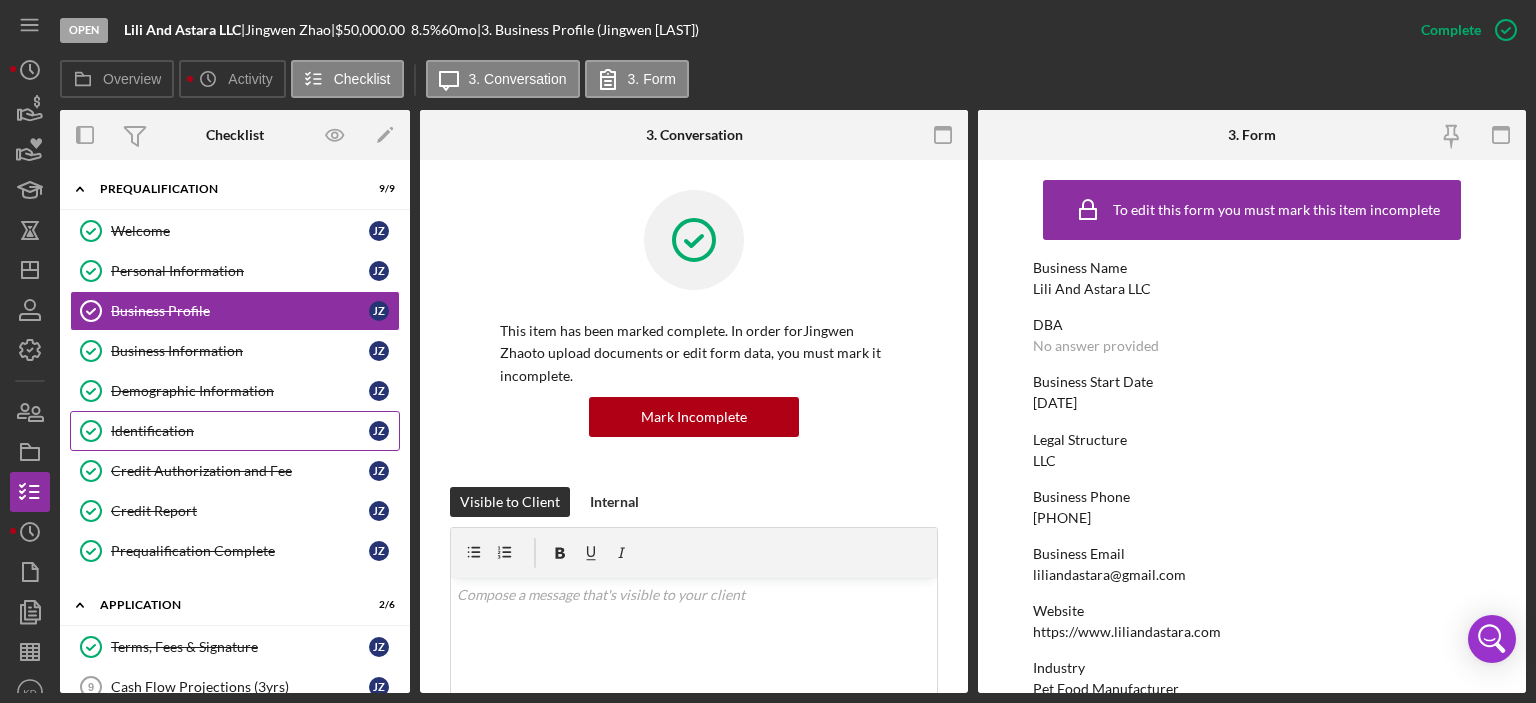 click on "Identification" at bounding box center (240, 431) 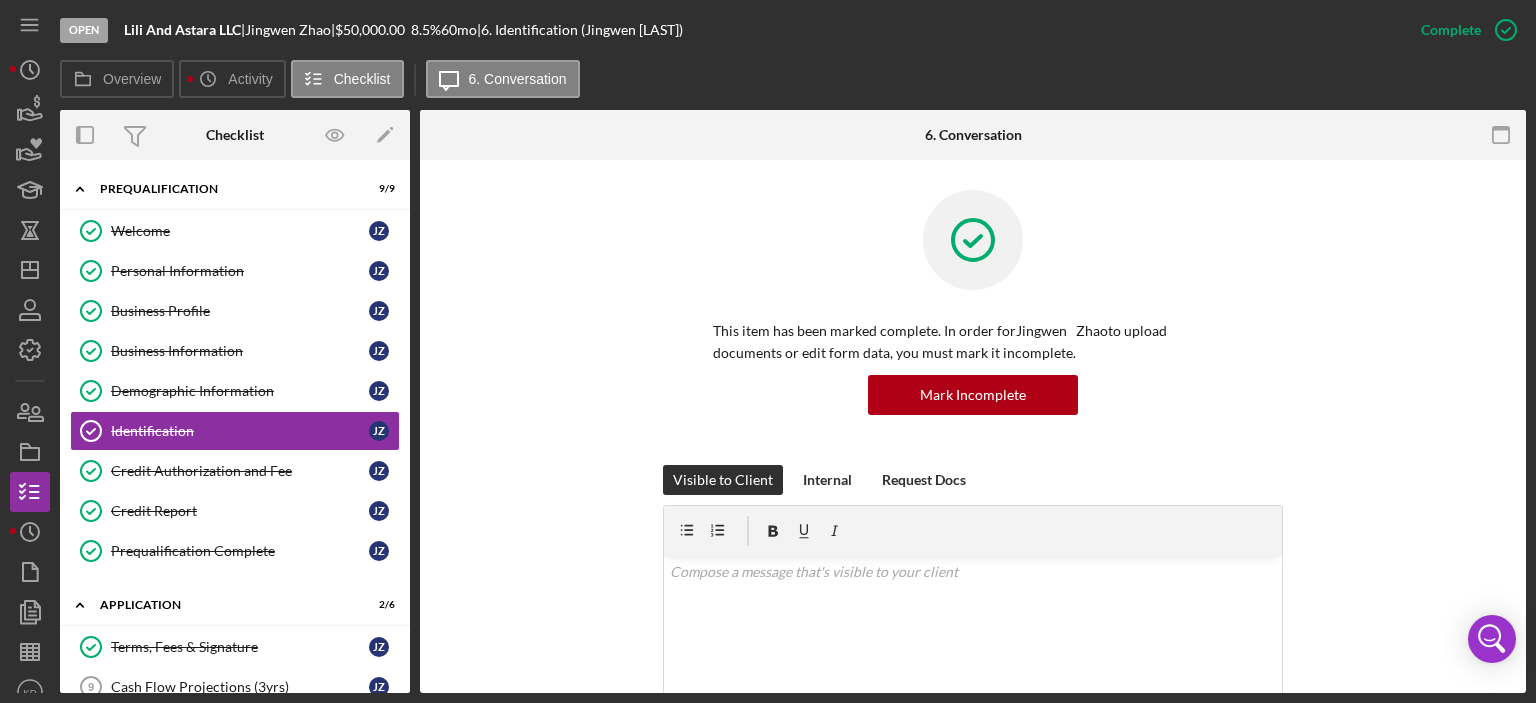 click on "This item has been marked complete. In order for  Jingwen [LAST]  to upload documents or edit form data, you must mark it incomplete. Mark Incomplete Visible to Client Internal Request Docs v Color teal Color pink Remove color Add row above Add row below Add column before Add column after Merge cells Split cells Remove column Remove row Remove table Send Icon/icon-invite-send Icon/Document Browse or drag files here (max 100MB total) Tap to choose files or take a photo Cancel Send Icon/icon-invite-send Icon/Message Comment Lisbel Rosario  Marked this Complete    3 days ago Jingwen [LAST]   3 days ago ID - Passport.jpg Icon/Star Move Documents Jingwen [LAST]   5 days ago Viewed this item for the first time. Lisbel Rosario   Please upload a pdf, image, photo or scan of  proof of citizenship :
Passport
Resident ID Card  (Front & Back)
OR
Enhanced  Driver's License  (Front & Back)
AND  birth certificate.
We may ask for additional identification." at bounding box center (973, 804) 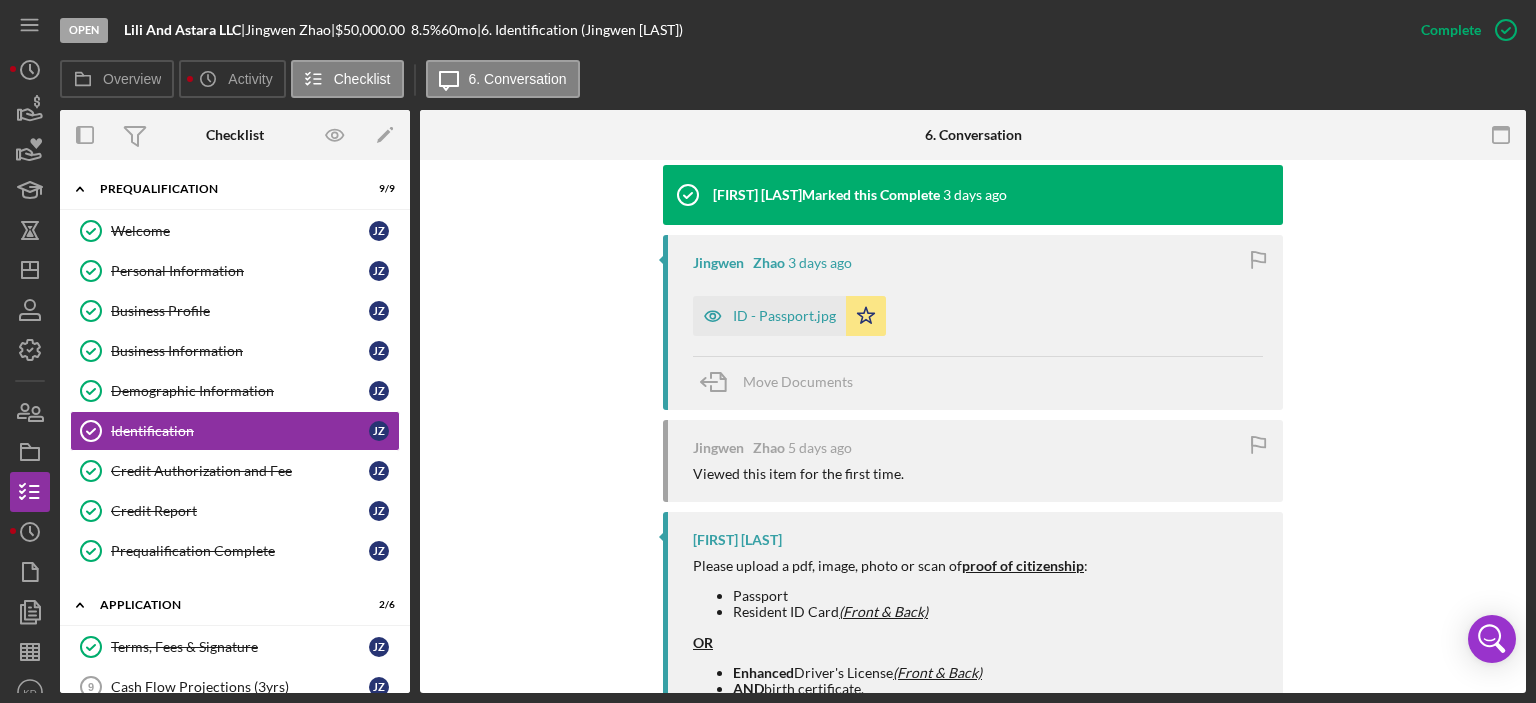 scroll, scrollTop: 732, scrollLeft: 0, axis: vertical 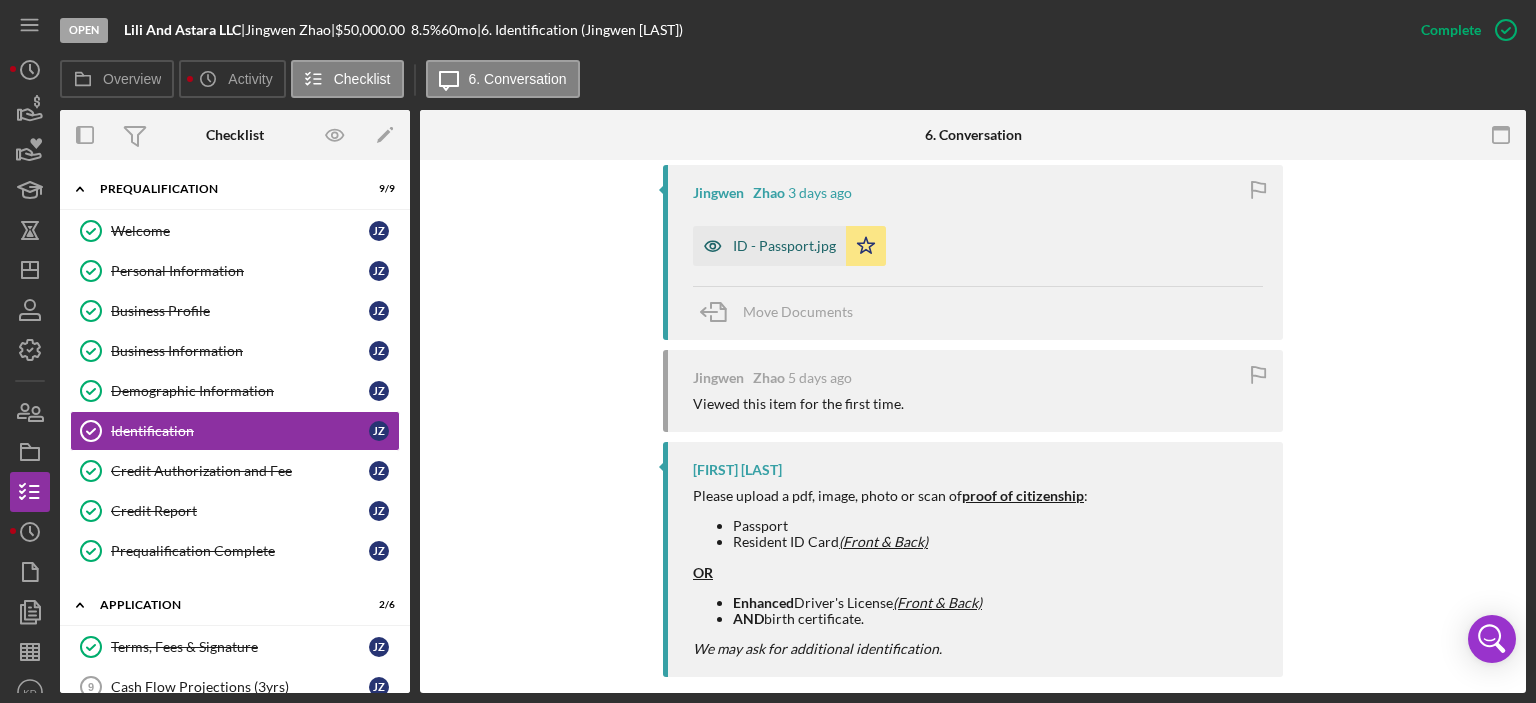 click on "ID - Passport.jpg" at bounding box center [784, 246] 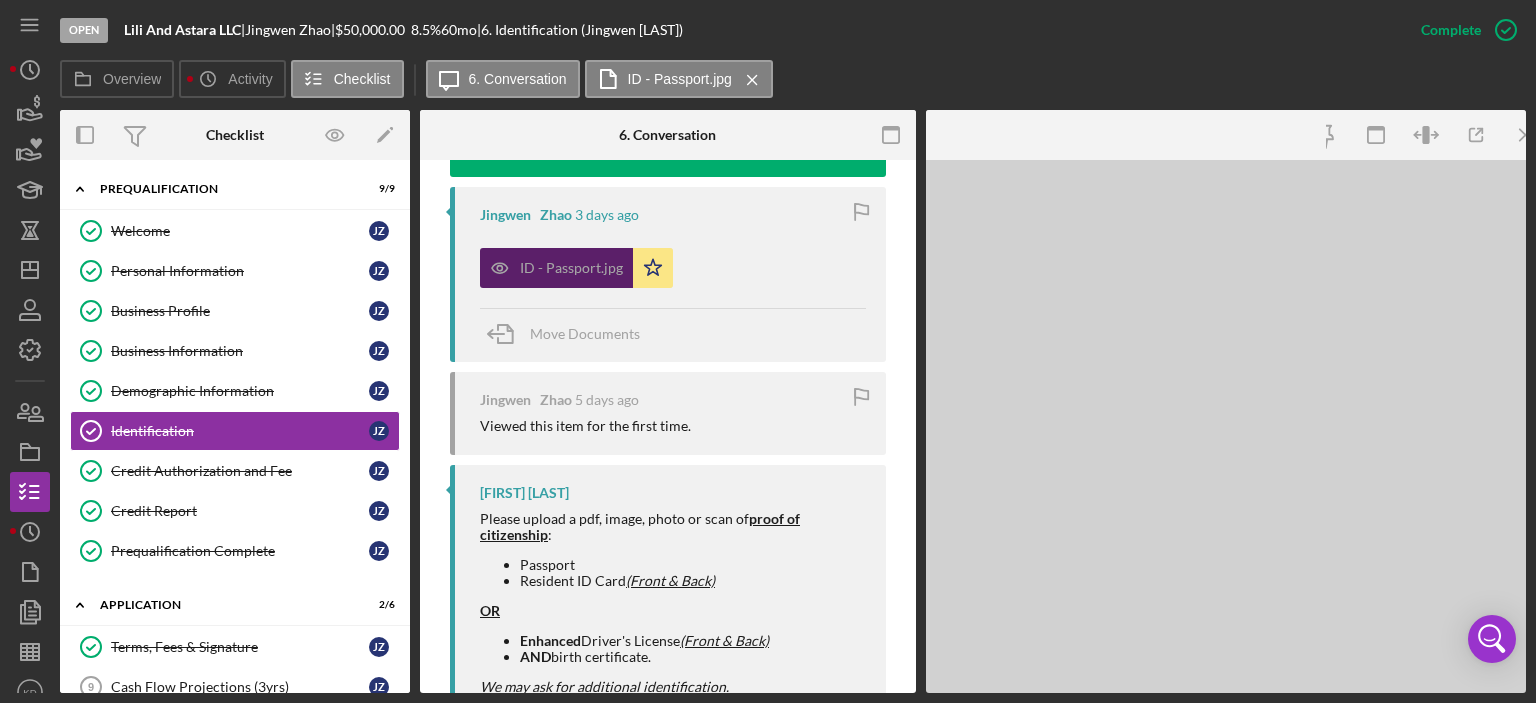 scroll, scrollTop: 754, scrollLeft: 0, axis: vertical 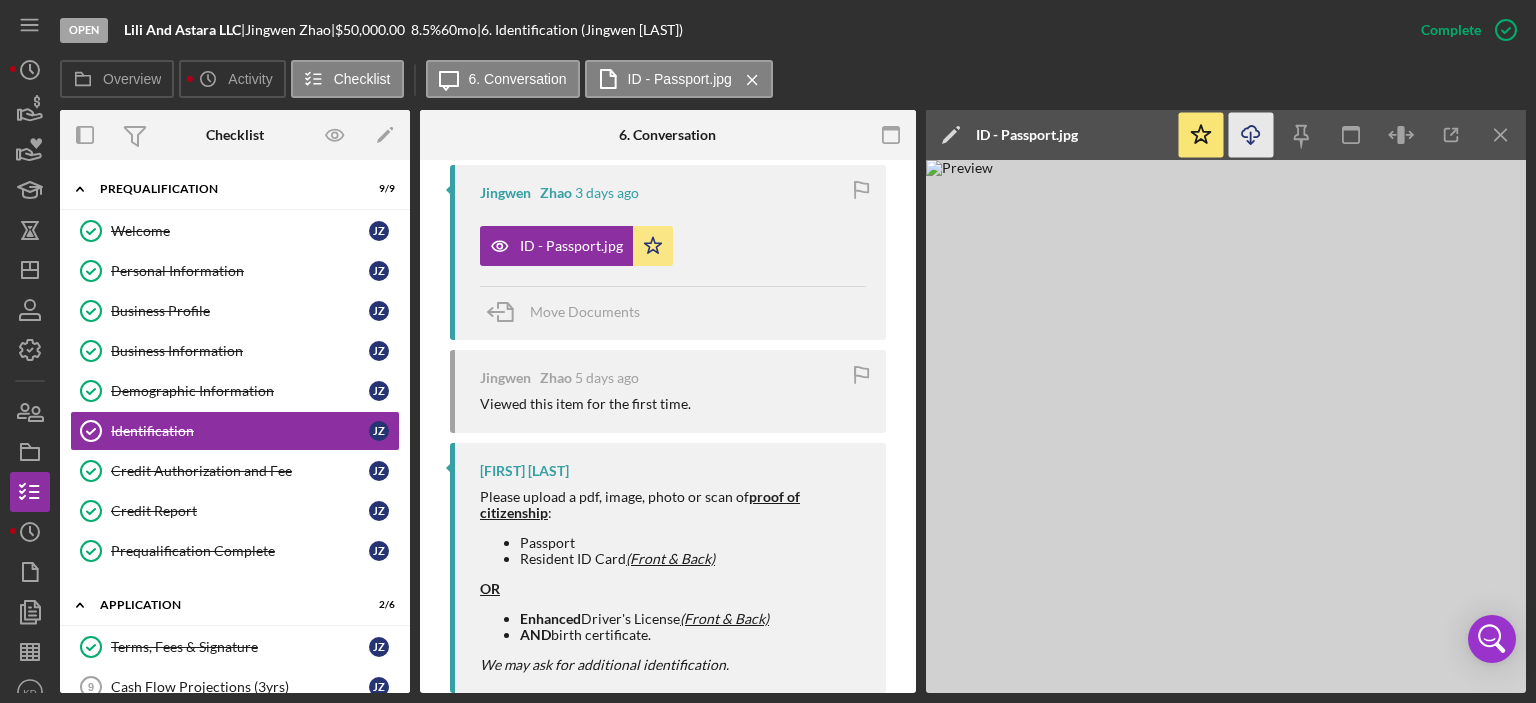 click on "Icon/Download" 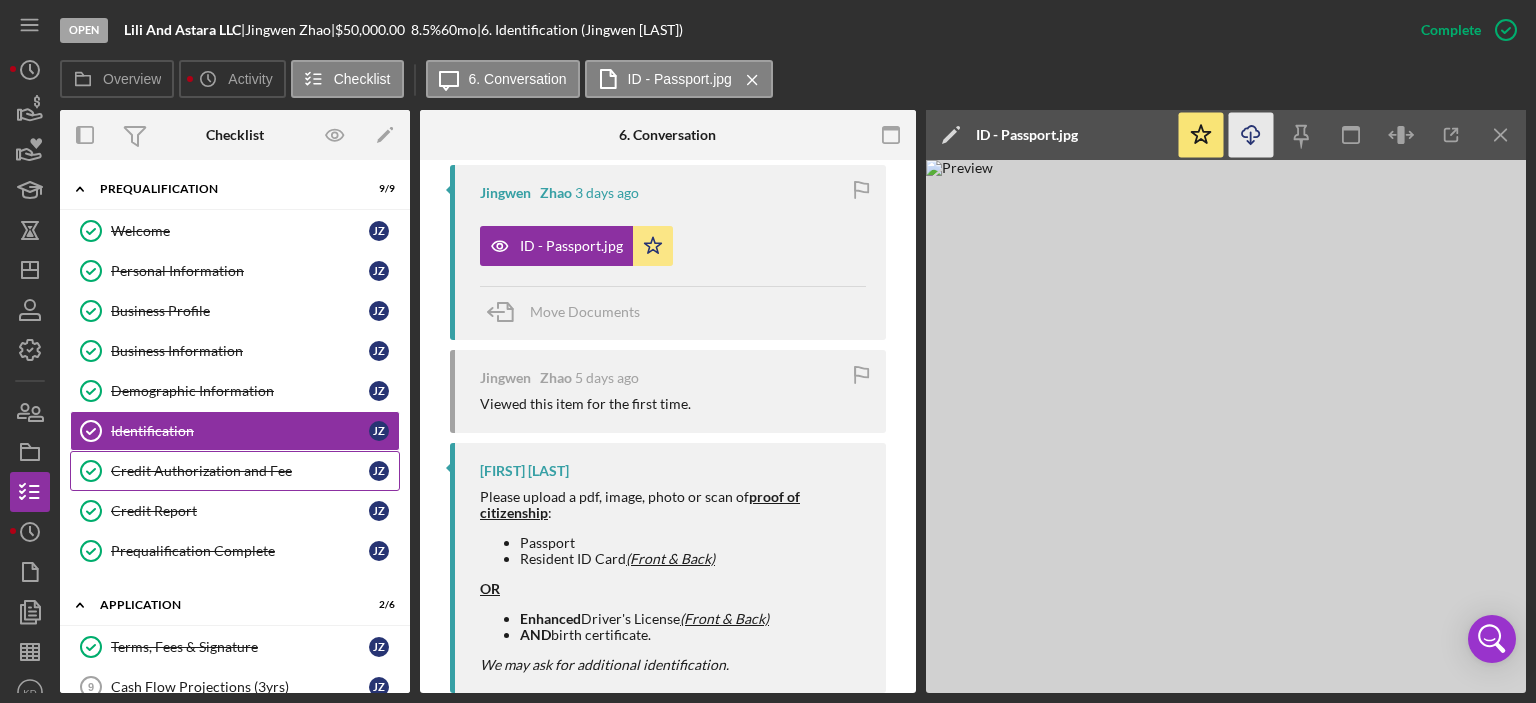 click on "Credit Authorization and Fee" at bounding box center (240, 471) 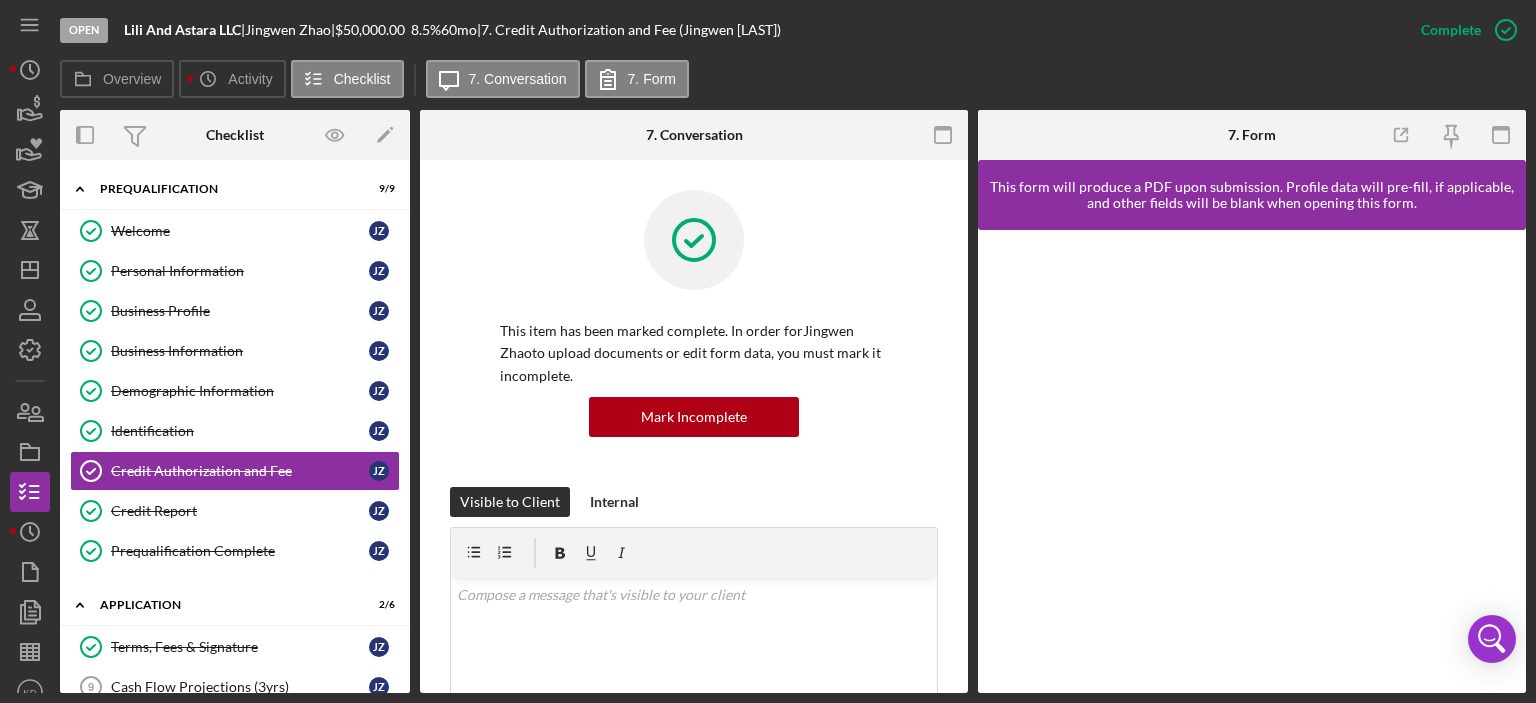 scroll, scrollTop: 467, scrollLeft: 0, axis: vertical 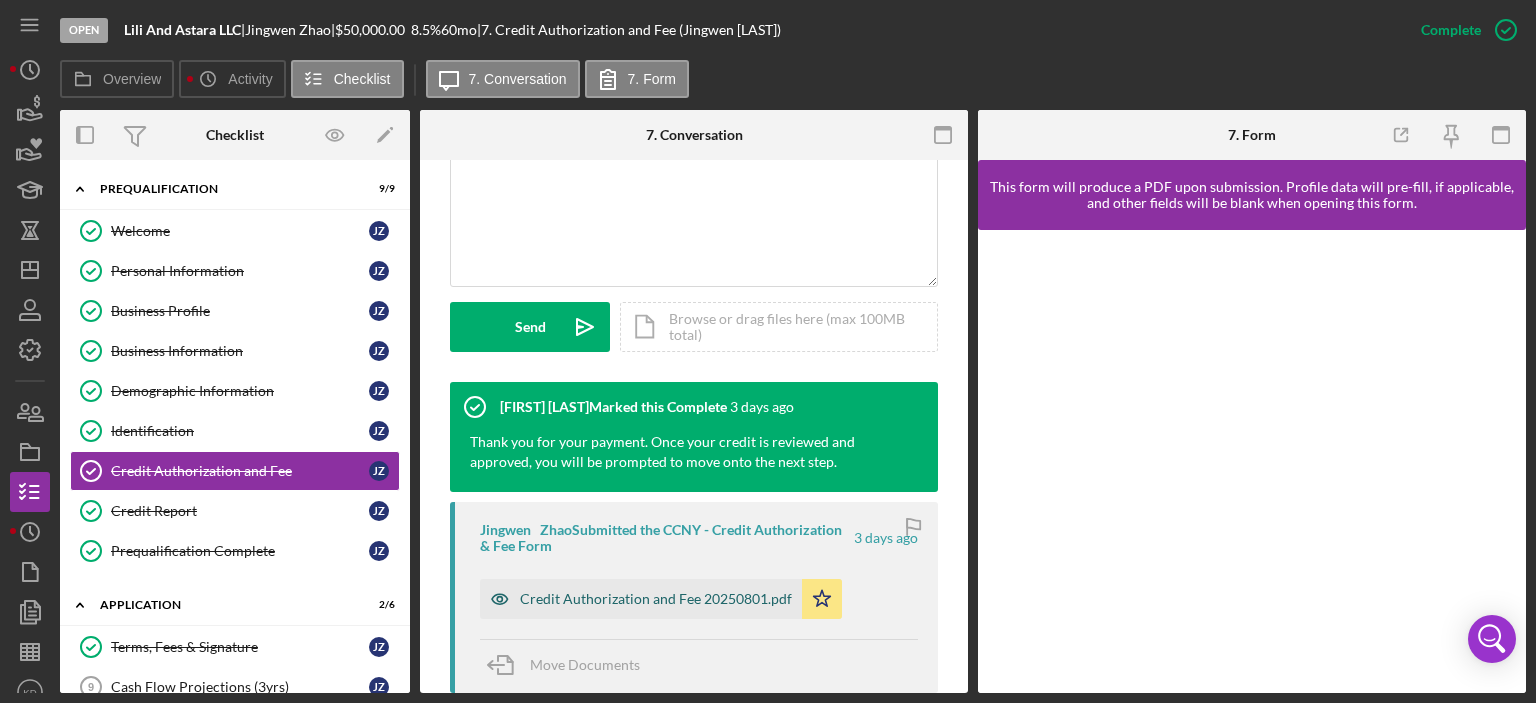 click on "Credit Authorization and Fee 20250801.pdf" at bounding box center (656, 599) 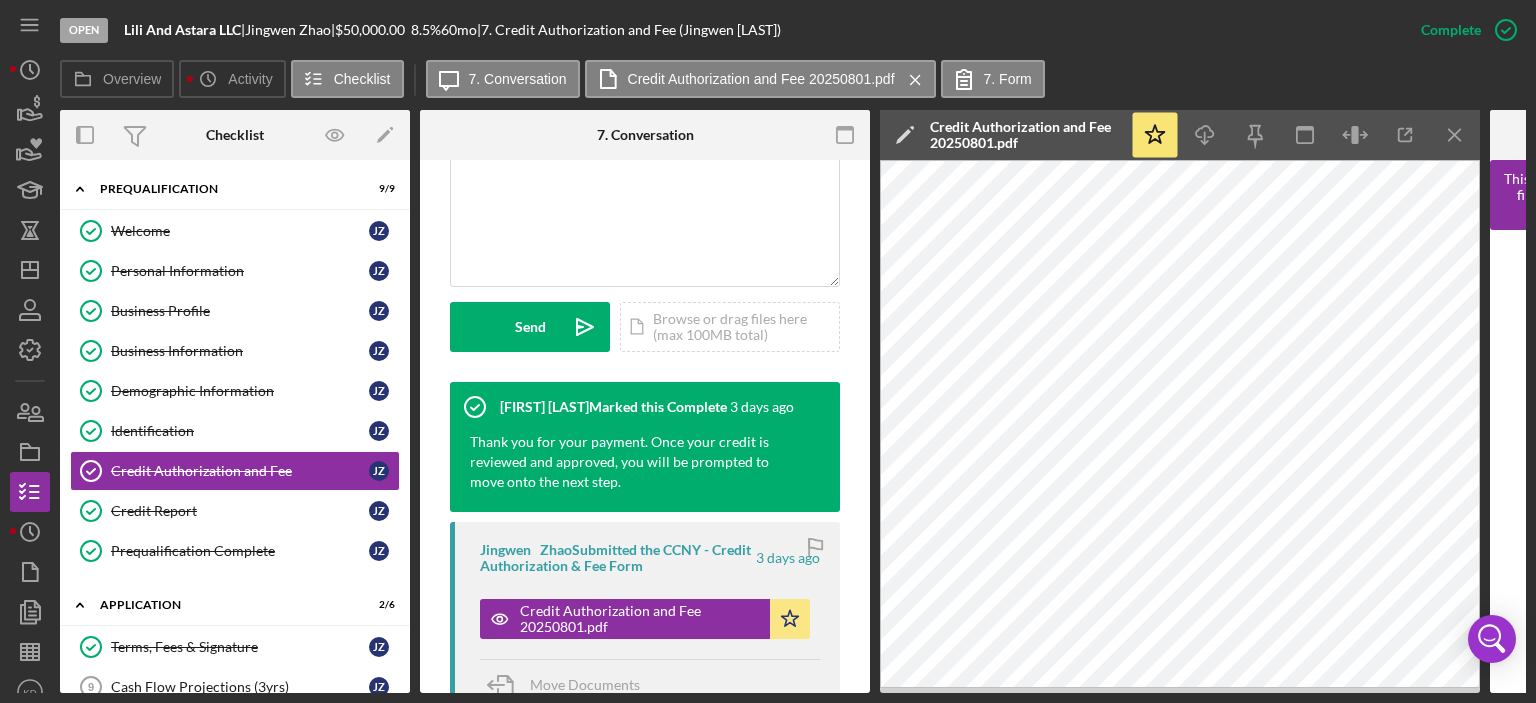 drag, startPoint x: 404, startPoint y: 292, endPoint x: 412, endPoint y: 382, distance: 90.35486 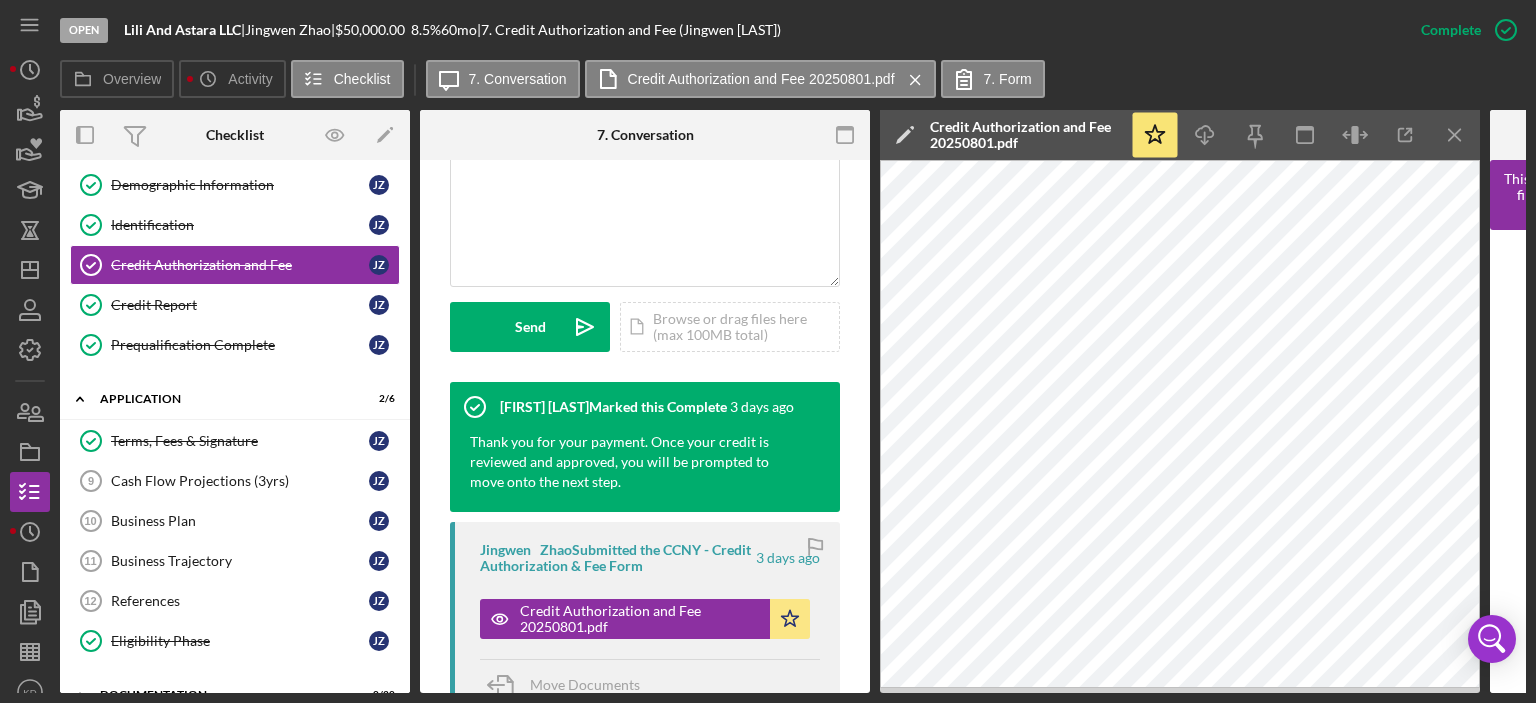scroll, scrollTop: 0, scrollLeft: 0, axis: both 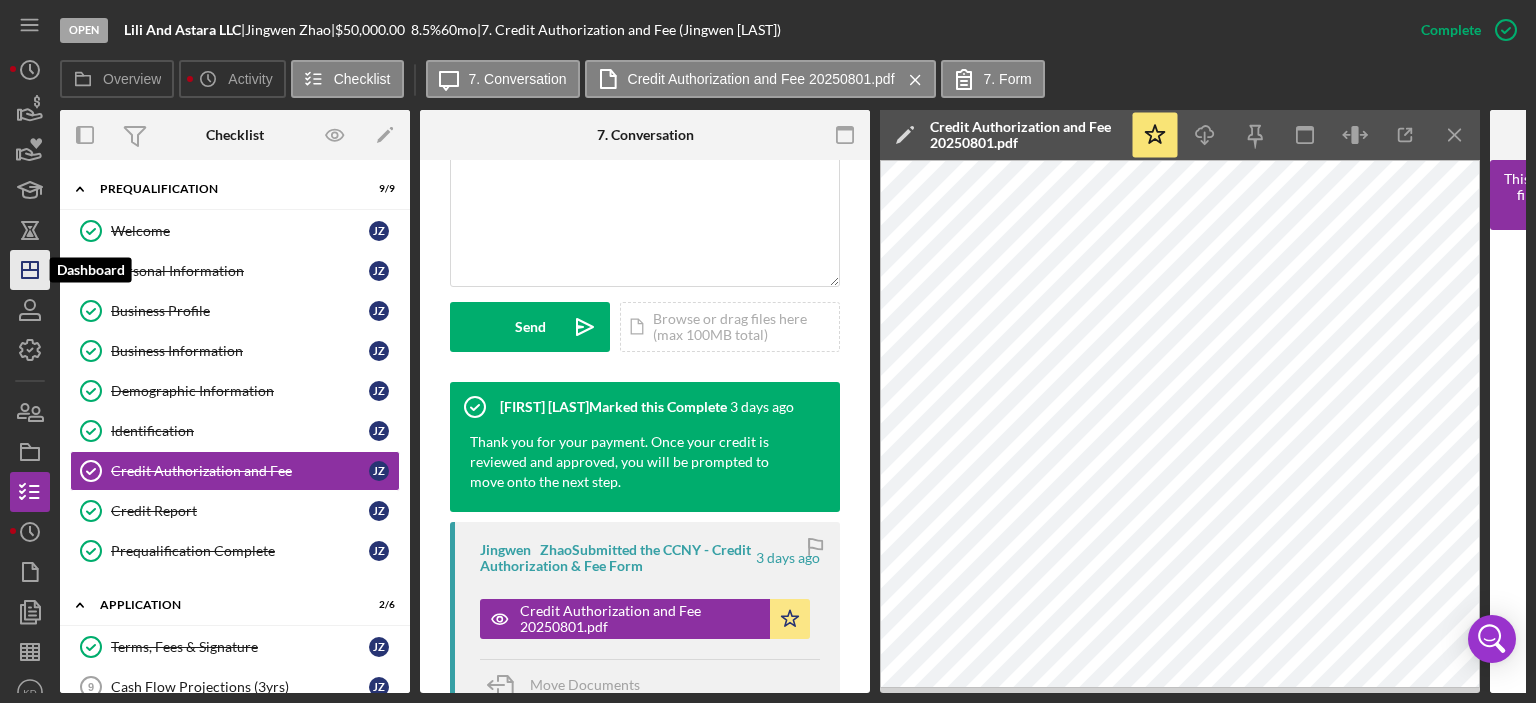 click 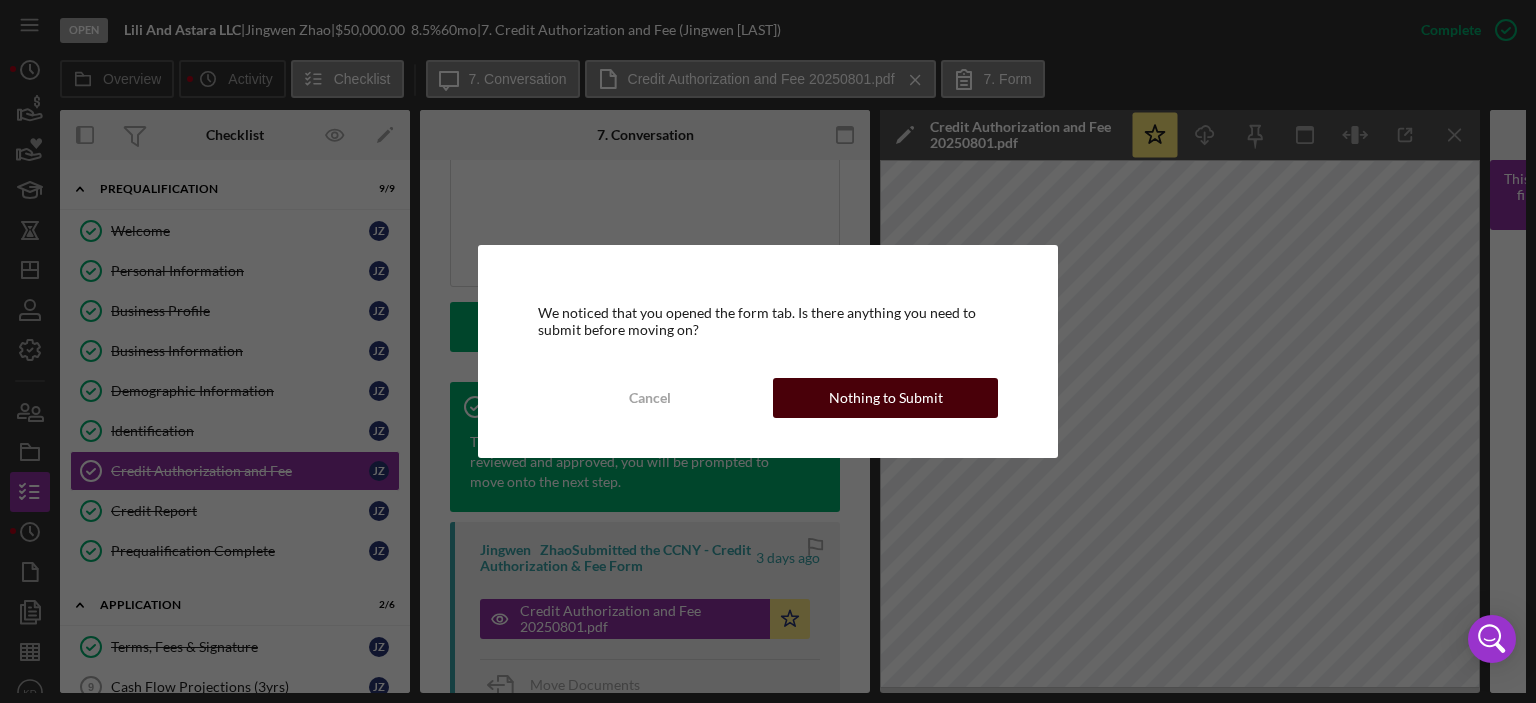 click on "Nothing to Submit" at bounding box center [886, 398] 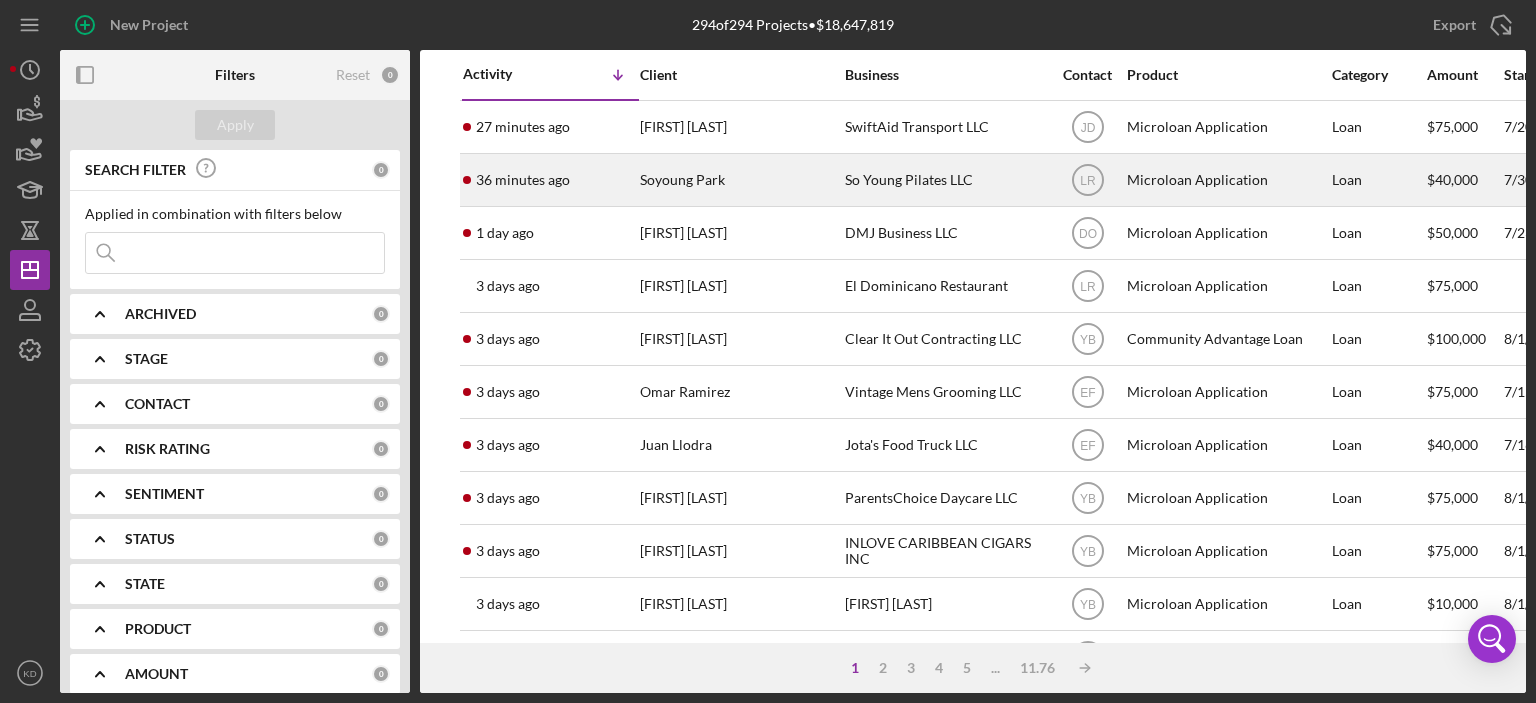 click on "So Young Pilates LLC" at bounding box center (945, 180) 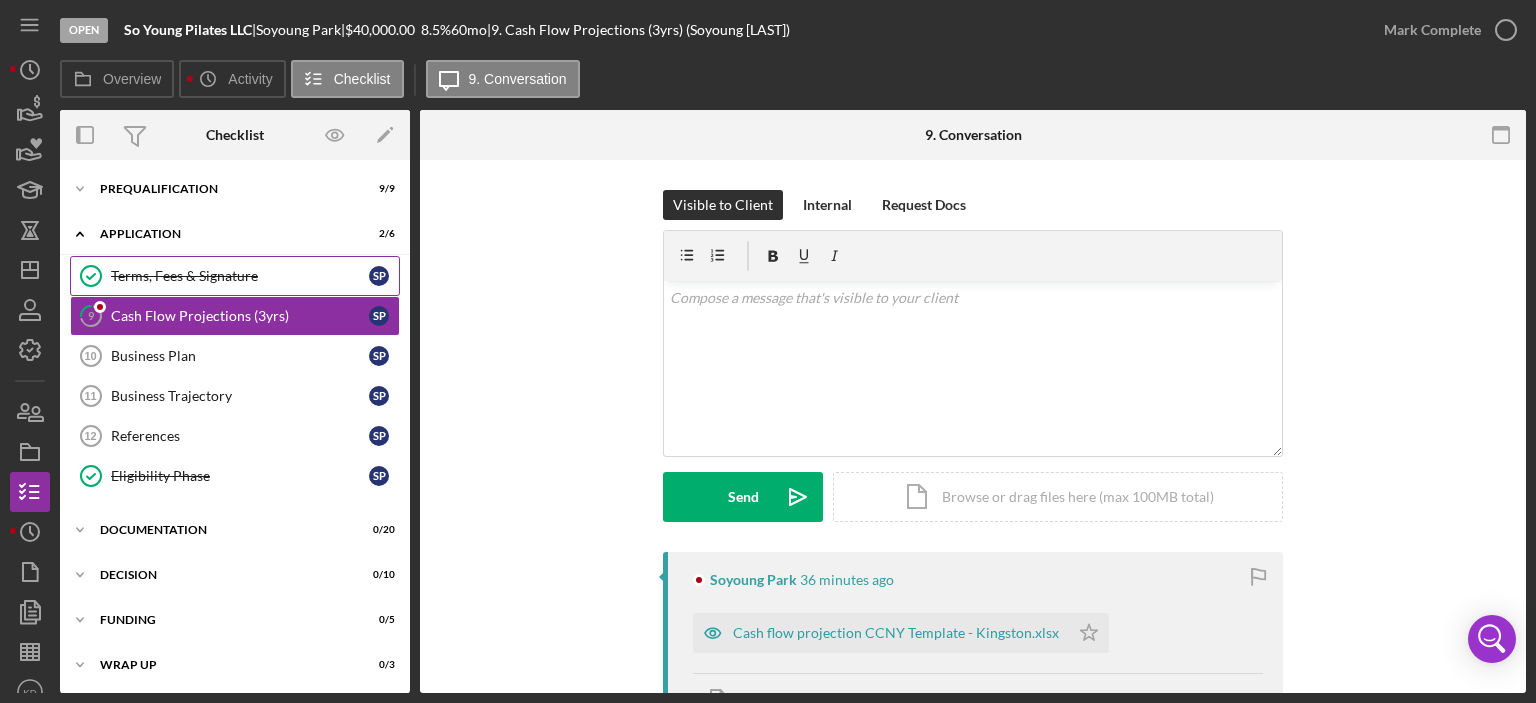 click on "Terms, Fees & Signature" at bounding box center [240, 276] 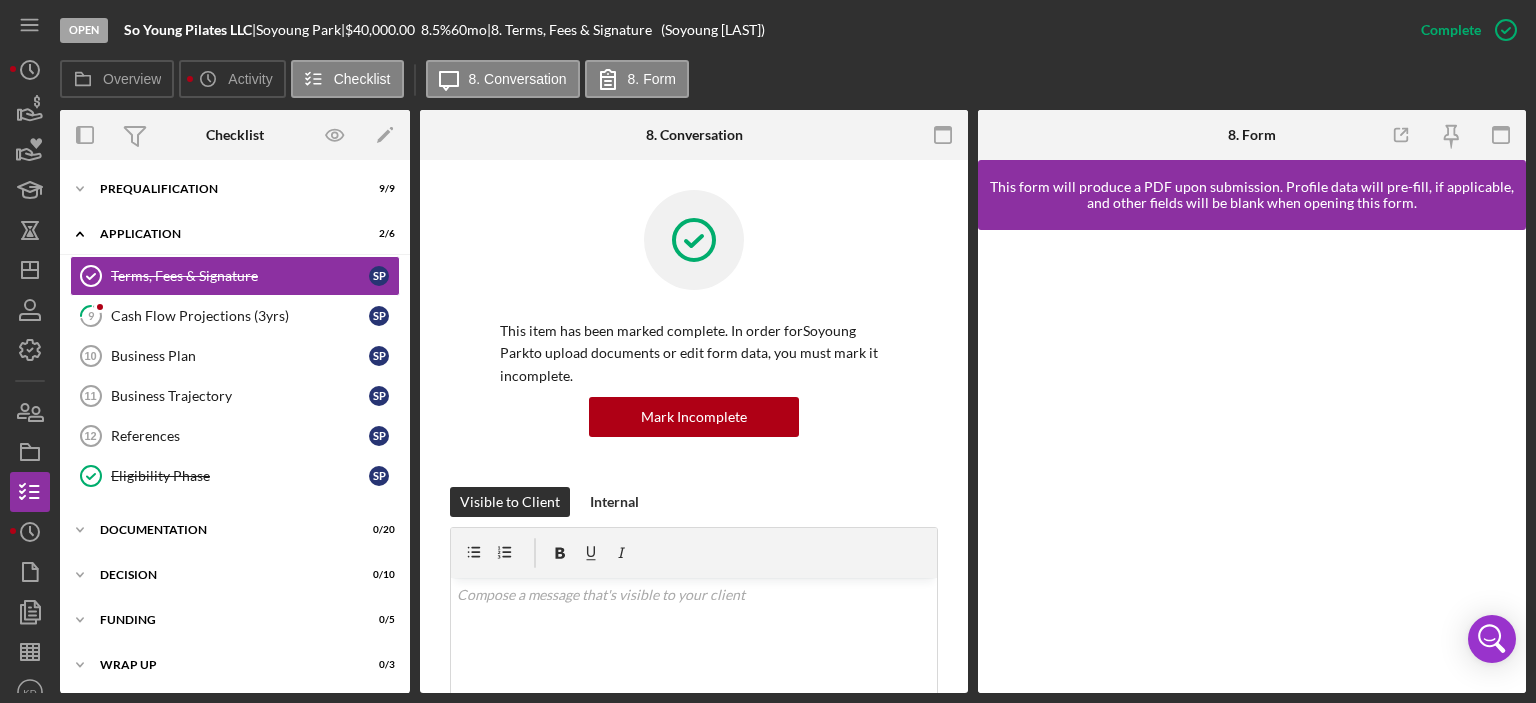 scroll, scrollTop: 467, scrollLeft: 0, axis: vertical 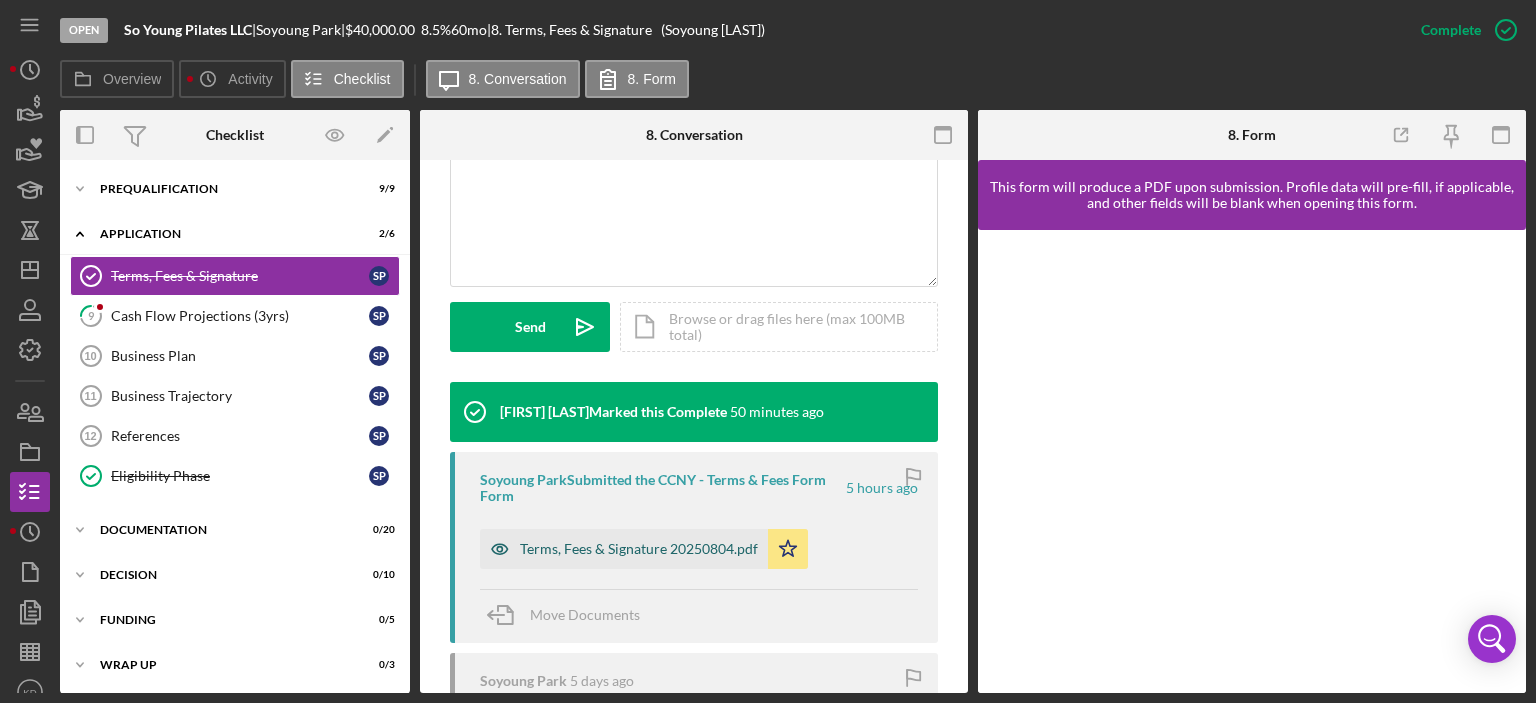 click on "Terms, Fees & Signature 20250804.pdf" at bounding box center (639, 549) 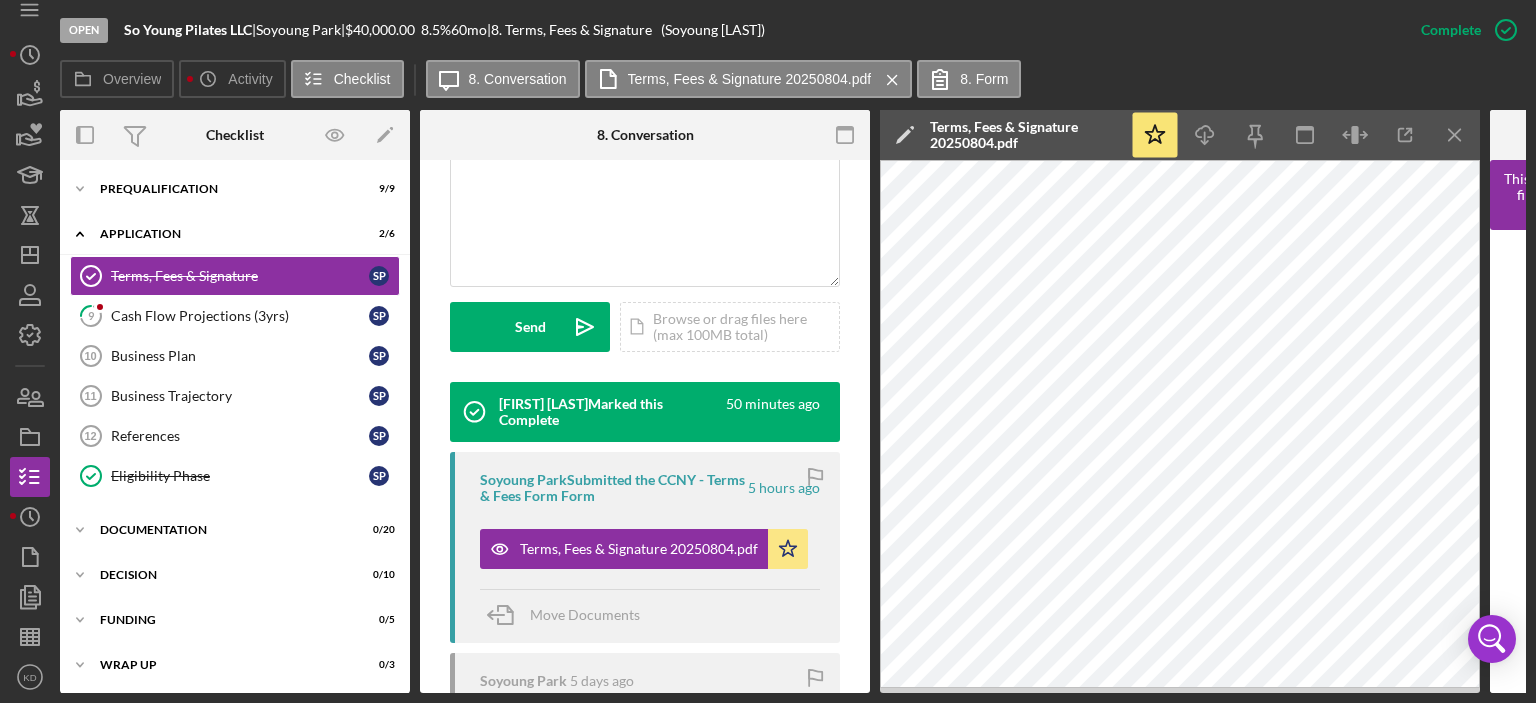 scroll, scrollTop: 18, scrollLeft: 0, axis: vertical 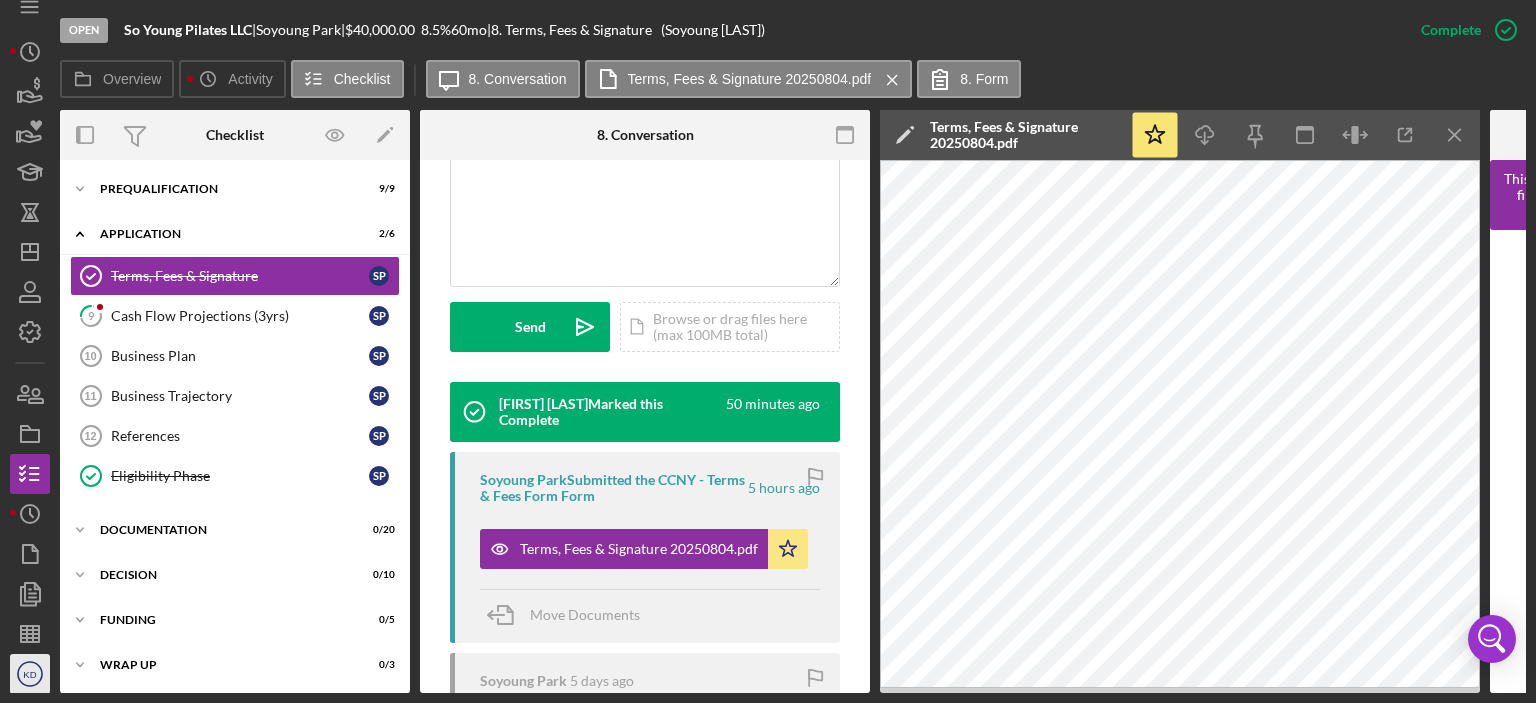 click on "Icon/User Photo KD" 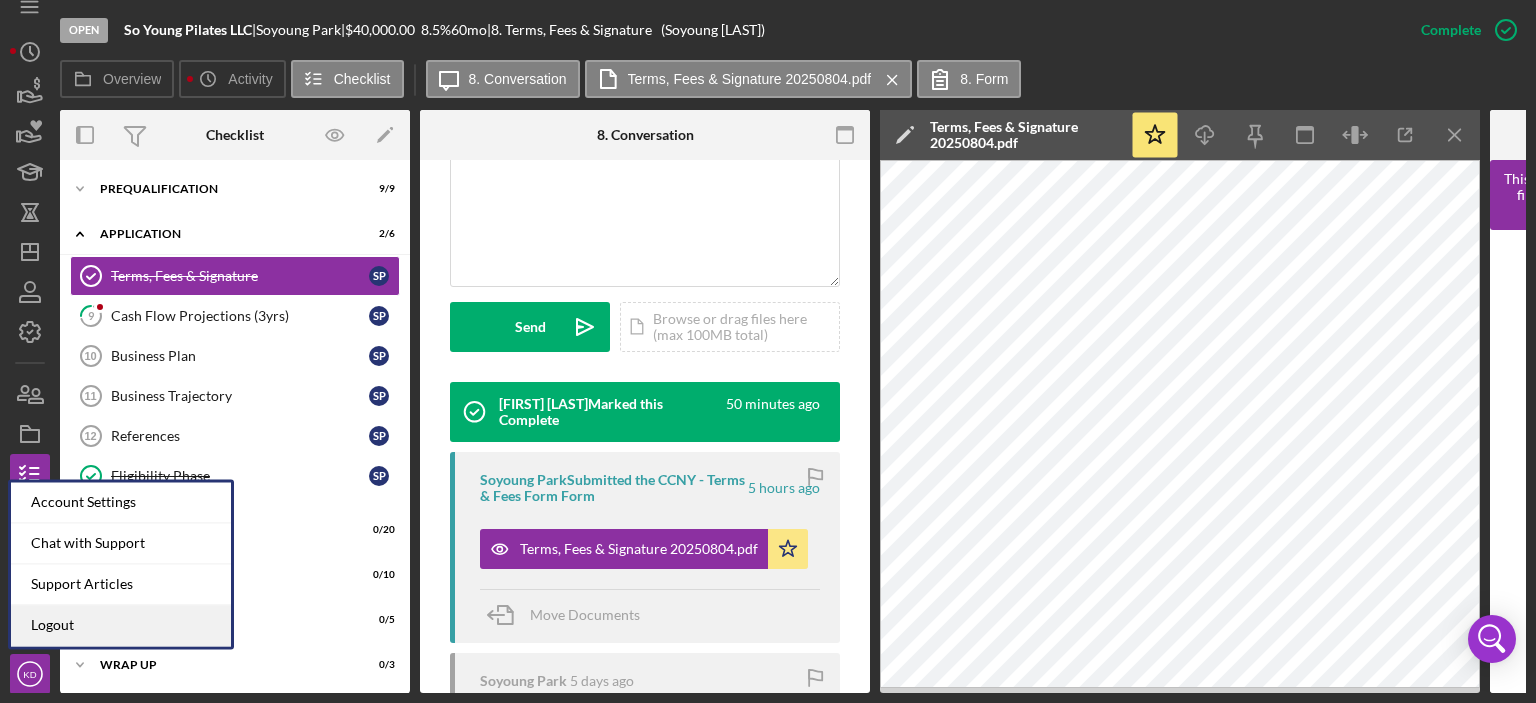 click on "Logout" at bounding box center [121, 625] 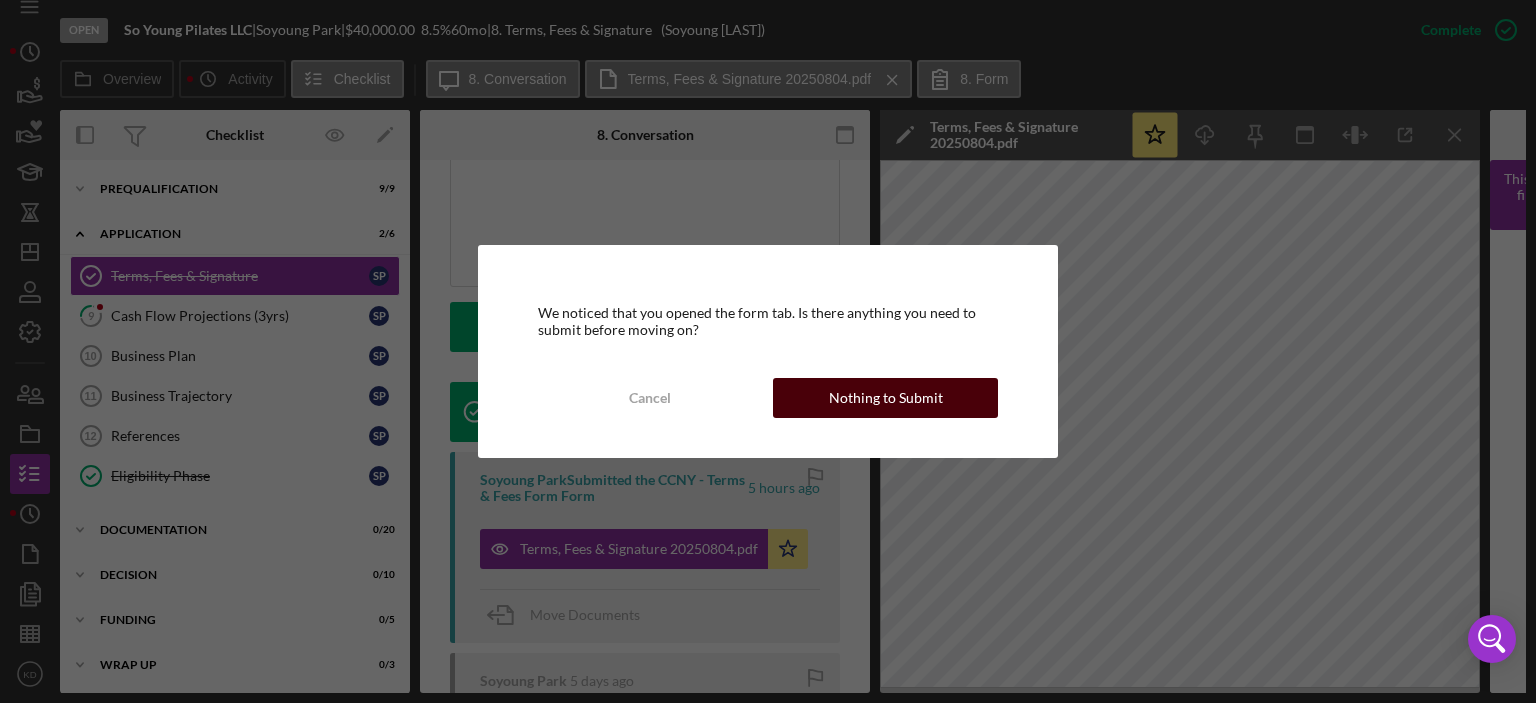 click on "Nothing to Submit" at bounding box center [886, 398] 